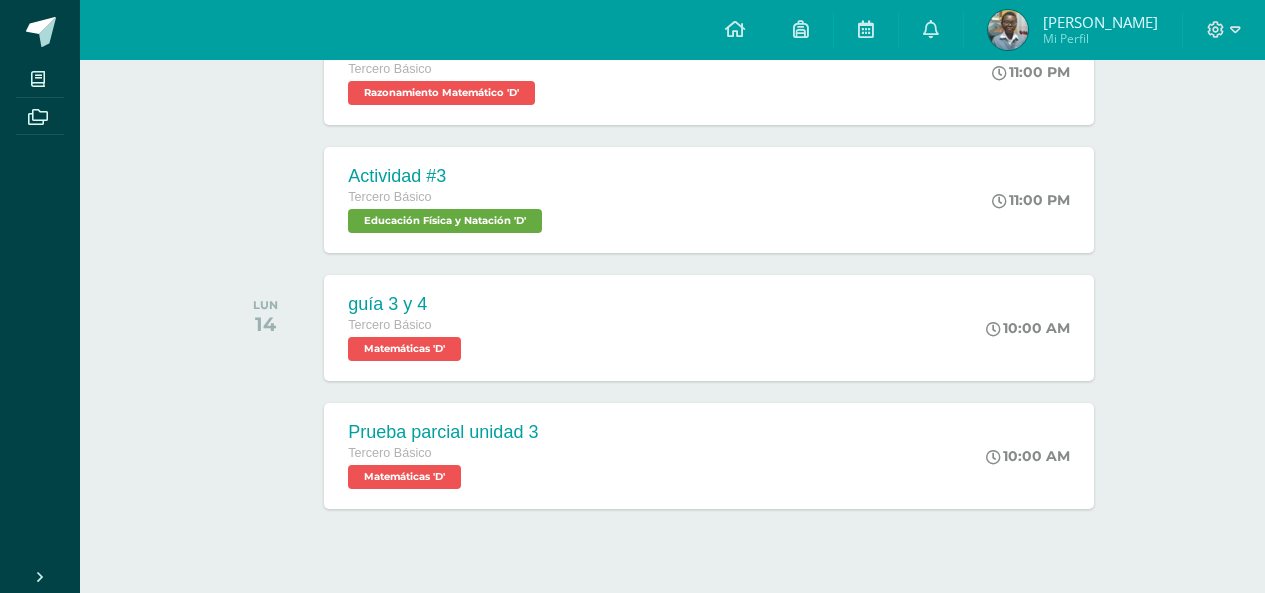 scroll, scrollTop: 673, scrollLeft: 0, axis: vertical 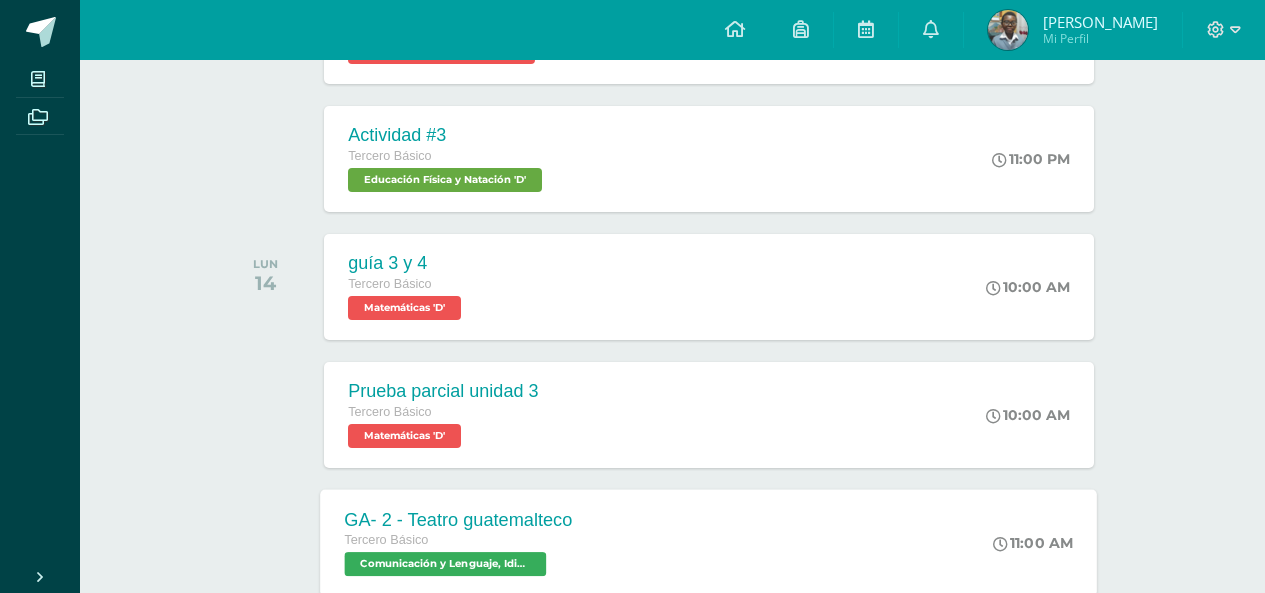 click on "GA- 2 - Teatro guatemalteco
Tercero Básico
Comunicación y Lenguaje, Idioma Español 'D'
11:00 AM
GA- 2 - [GEOGRAPHIC_DATA]
Comunicación y Lenguaje, Idioma Español
Cargando contenido" at bounding box center (709, 542) 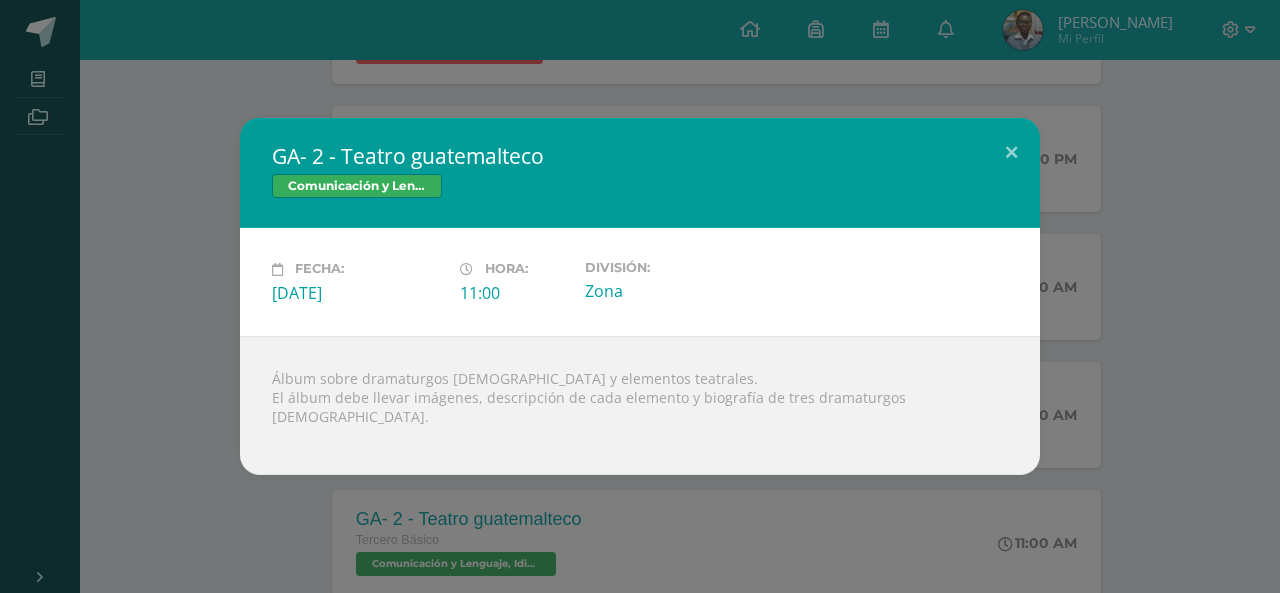 click on "GA- 2 - Teatro guatemalteco
Comunicación y Lenguaje, Idioma Español
Fecha:
[DATE][PERSON_NAME]:
11:00
División:" at bounding box center [640, 296] 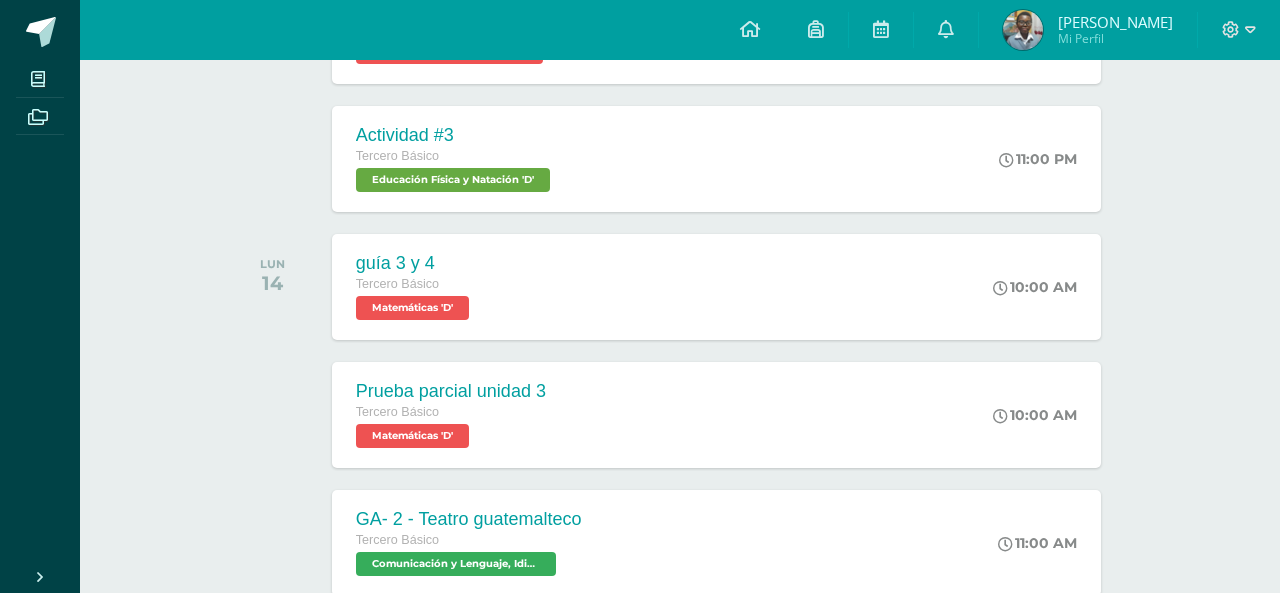 click on "Álbum sobre dramaturgos [DEMOGRAPHIC_DATA] y elementos teatrales.  El álbum debe llevar imágenes, descripción de cada elemento y biografía de tres dramaturgos [DEMOGRAPHIC_DATA]." at bounding box center (640, 394) 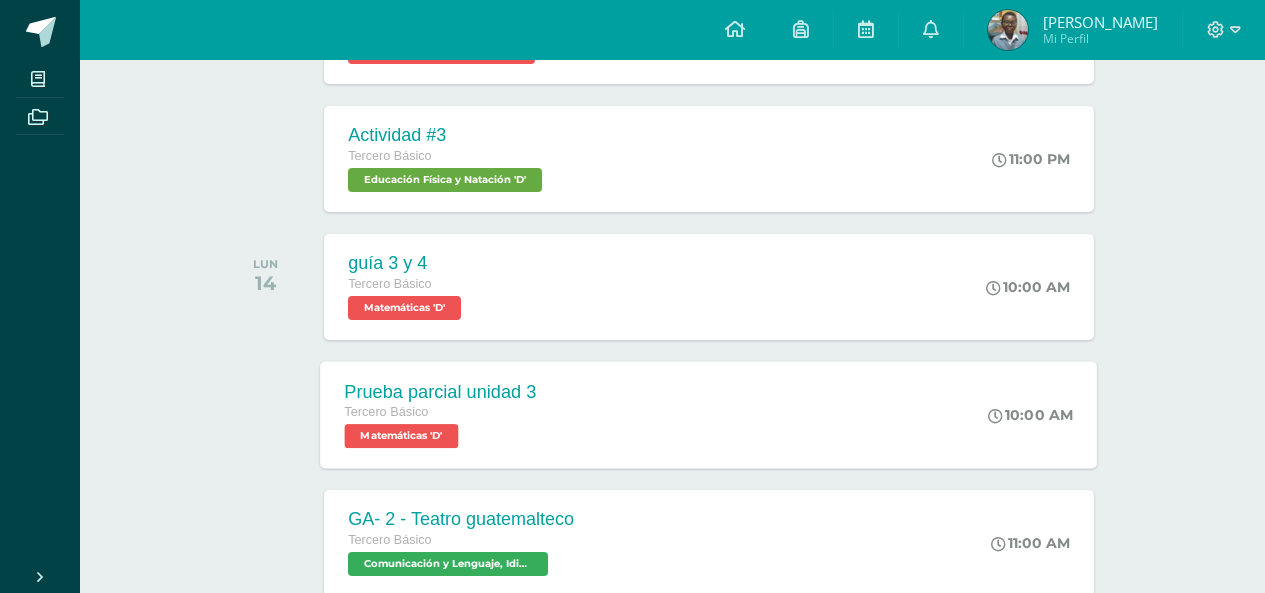 click on "Prueba parcial unidad 3
Tercero Básico
Matemáticas 'D'
10:00 AM
Prueba parcial unidad 3
Matemáticas
Cargando contenido" at bounding box center (709, 414) 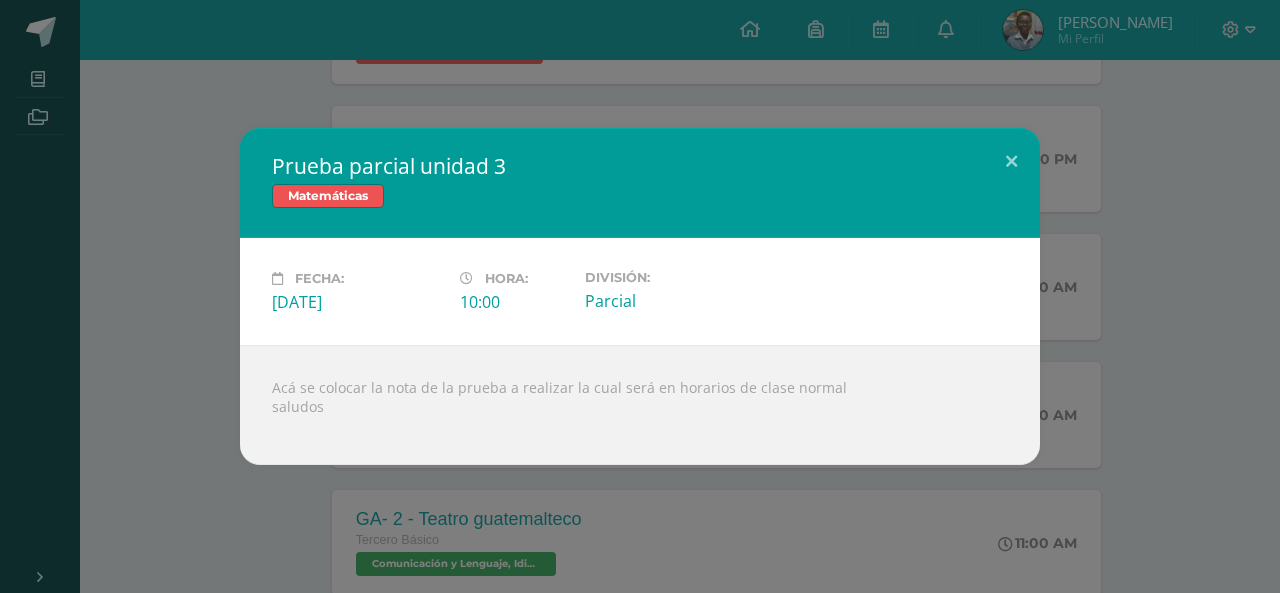 click on "Prueba parcial unidad 3
Matemáticas
Fecha:
Lunes 14 de Julio
Hora:
10:00
División:" at bounding box center [640, 296] 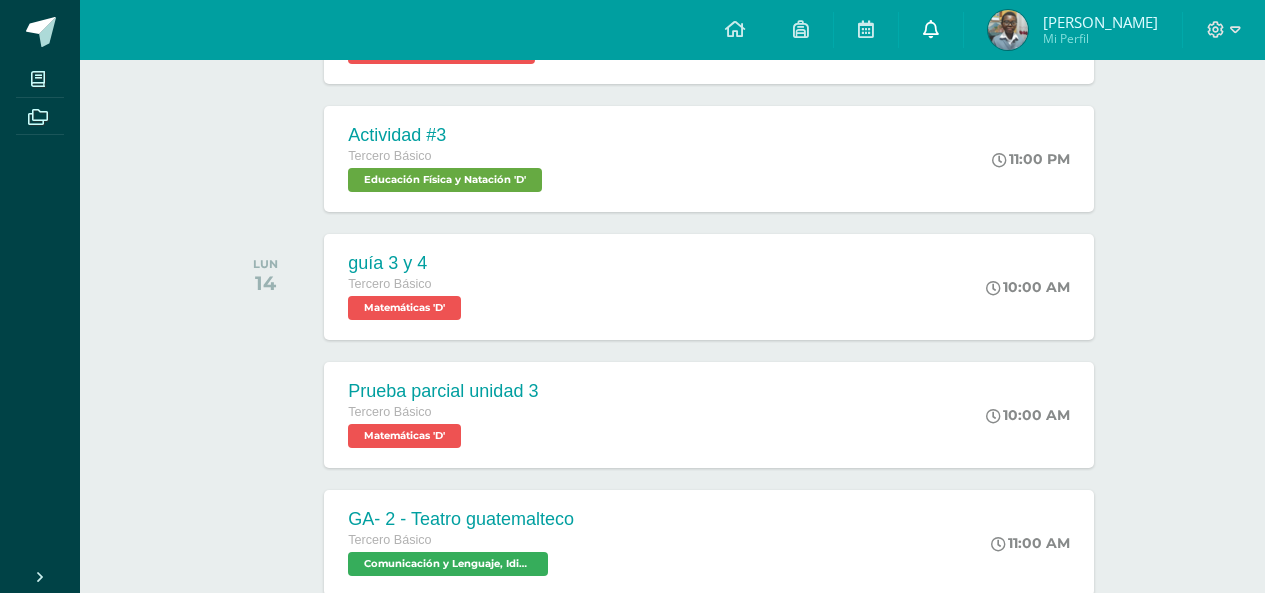 click at bounding box center [931, 30] 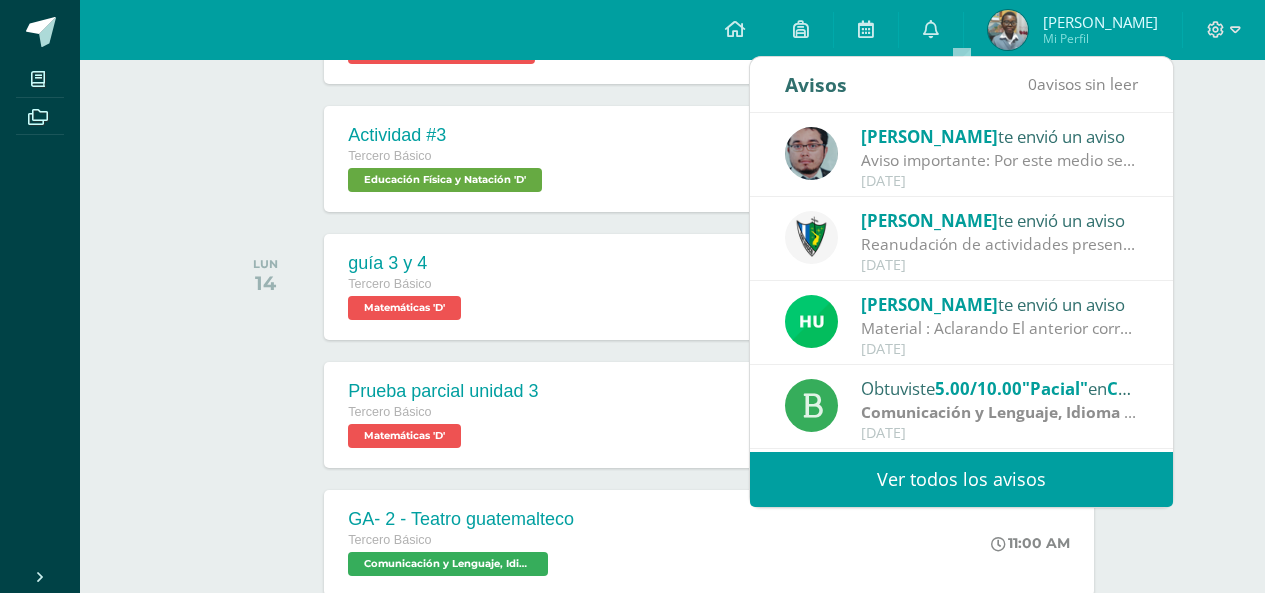 click on "Ver todos los avisos" at bounding box center [961, 479] 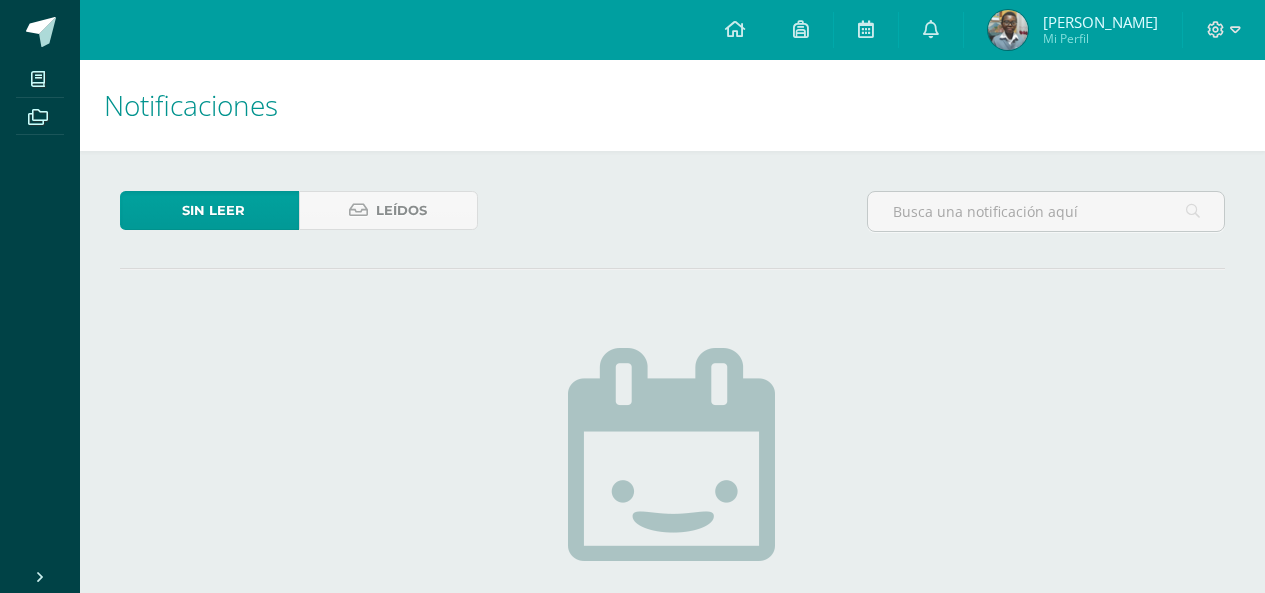 scroll, scrollTop: 0, scrollLeft: 0, axis: both 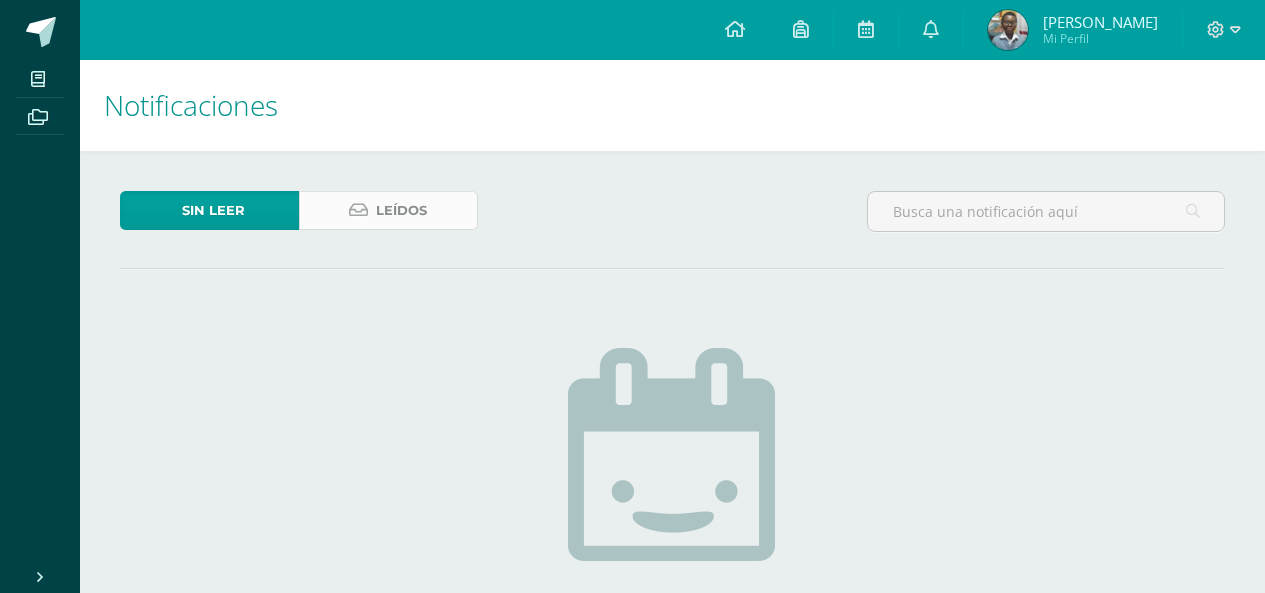 click on "Leídos" at bounding box center [401, 210] 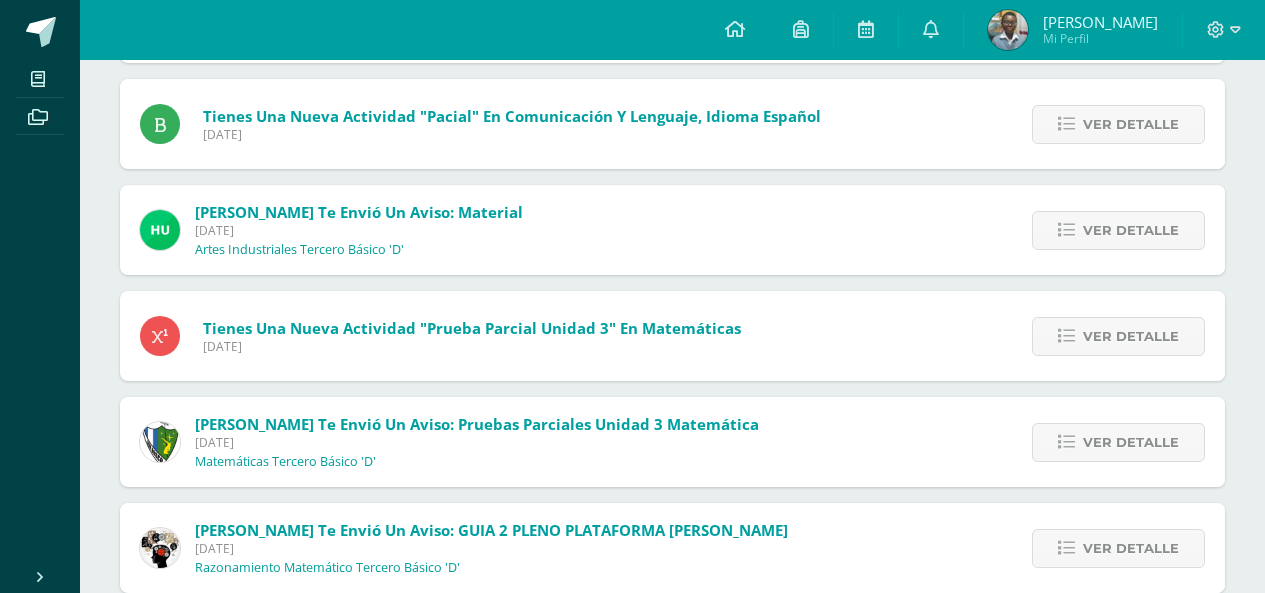 scroll, scrollTop: 786, scrollLeft: 0, axis: vertical 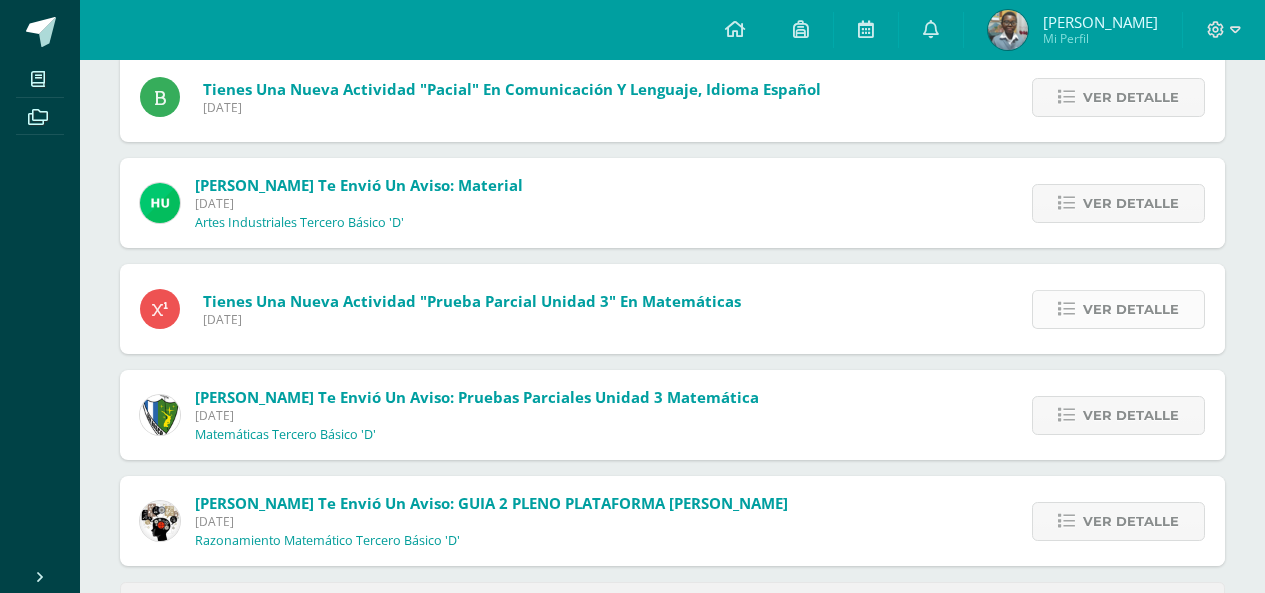 click on "Ver detalle" at bounding box center (1118, 309) 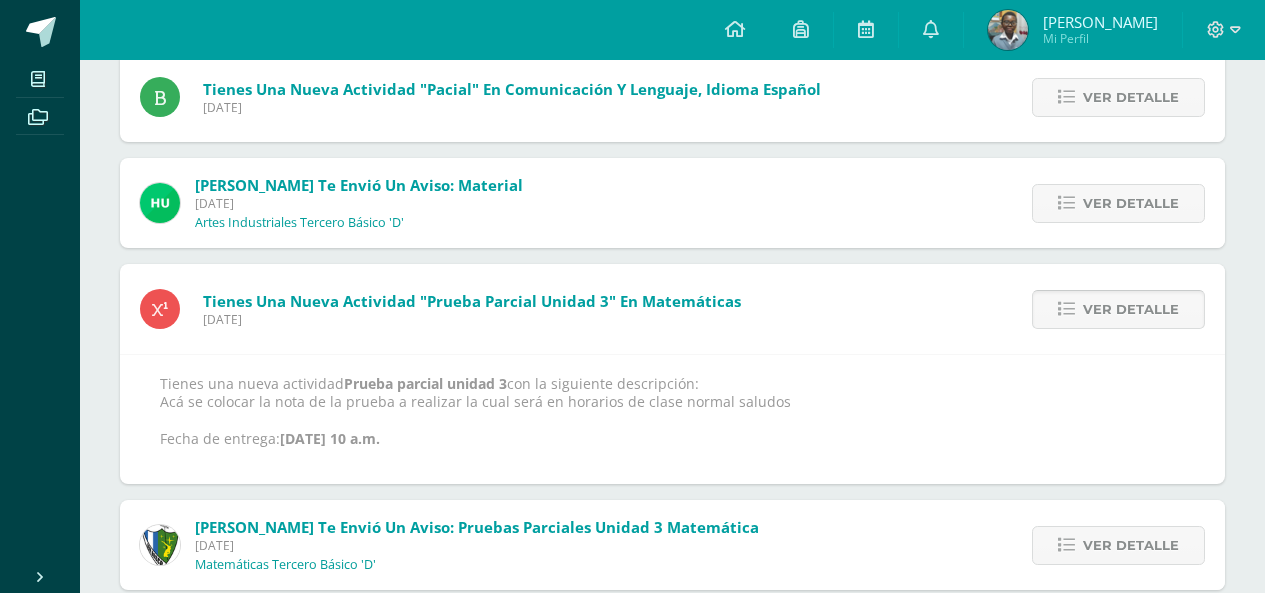 click on "Ver detalle" at bounding box center [1131, 309] 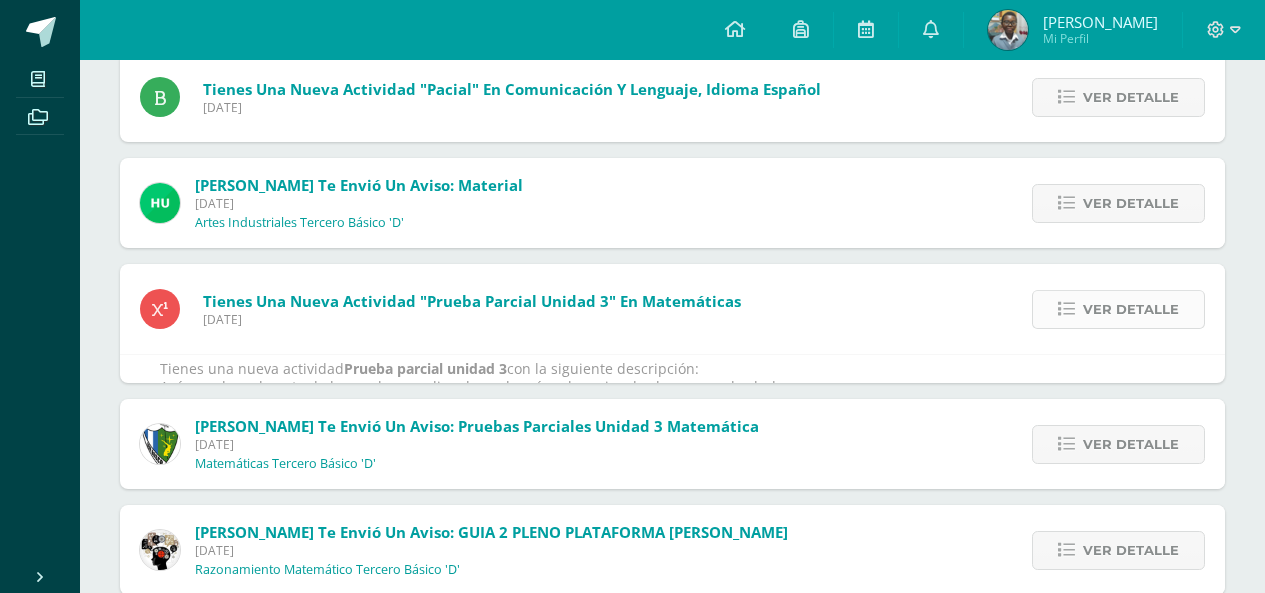 click on "Ver detalle" at bounding box center [1131, 309] 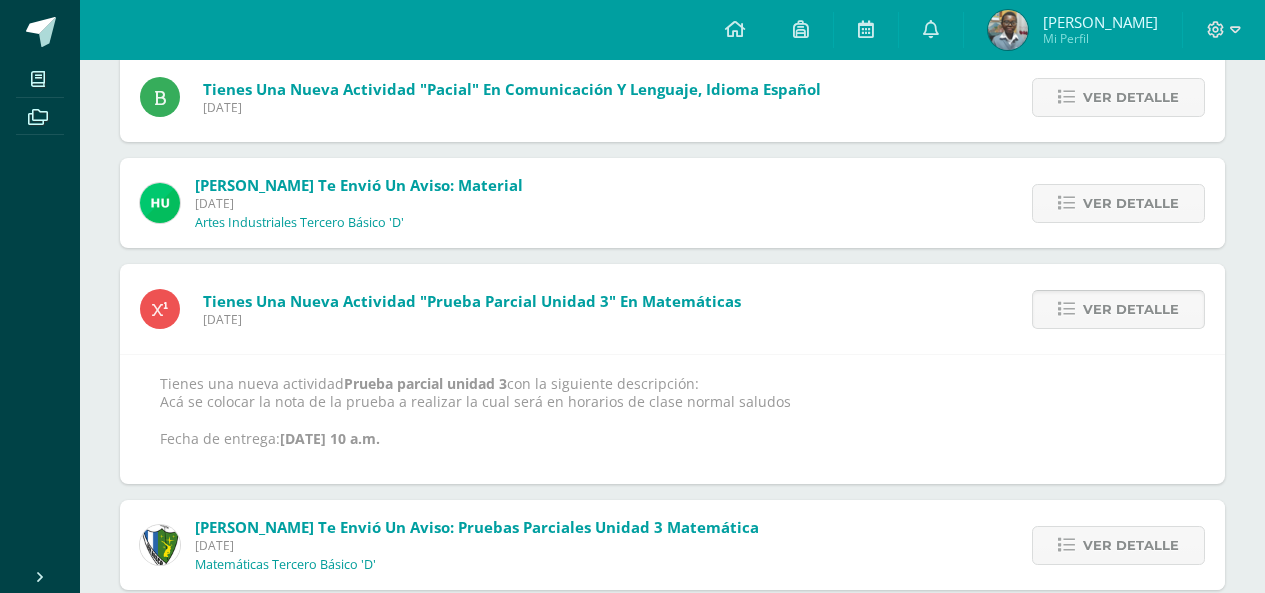 click on "Ver detalle" at bounding box center (1131, 309) 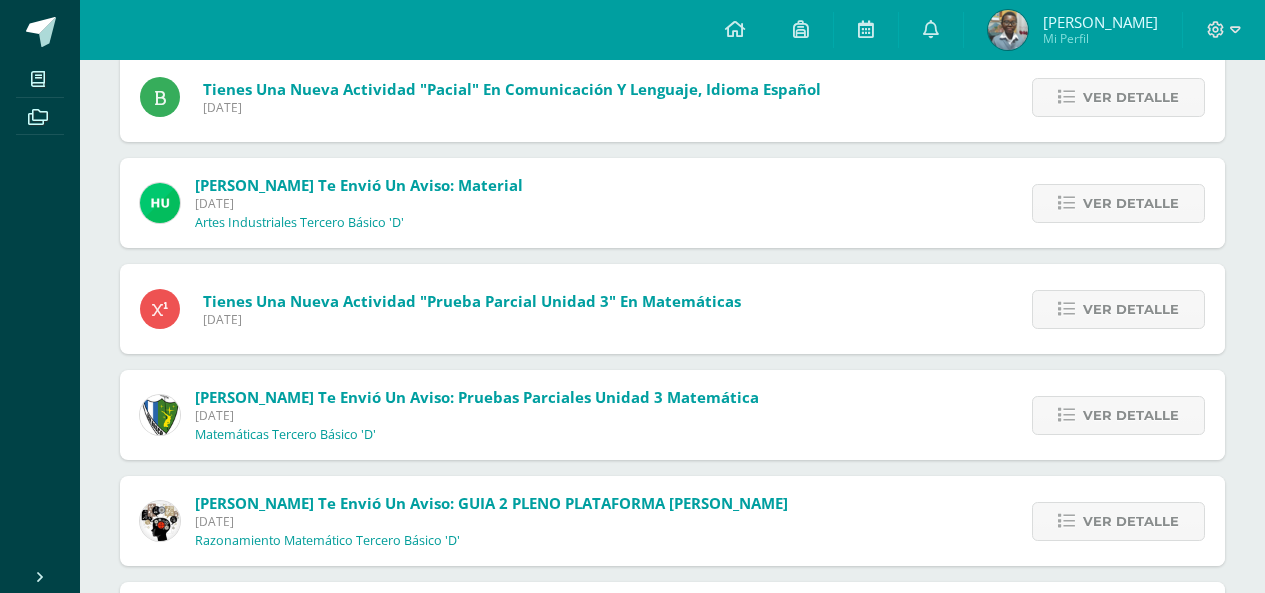 click on "Ver detalle" at bounding box center (1113, 415) 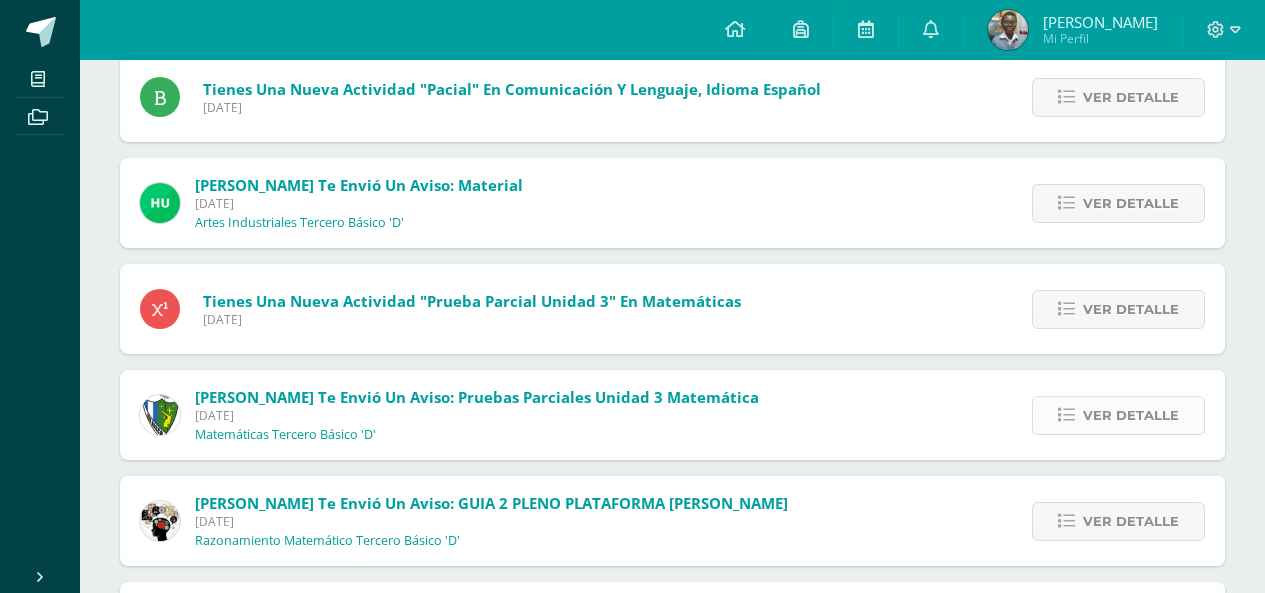 click on "Ver detalle" at bounding box center (1118, 415) 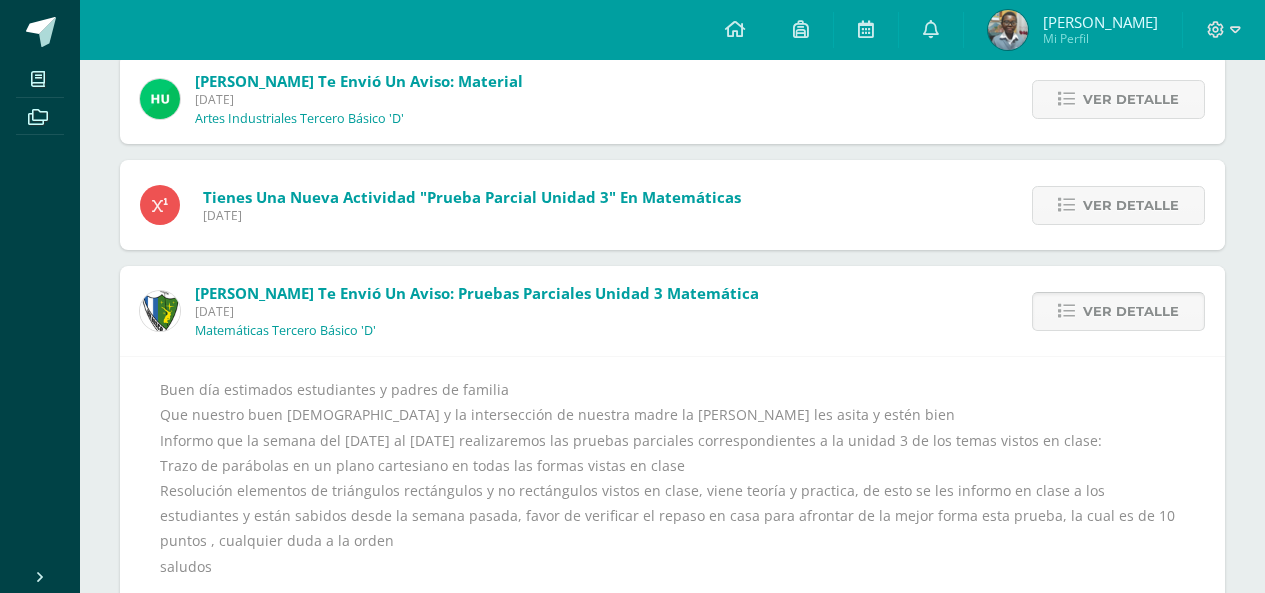 scroll, scrollTop: 895, scrollLeft: 0, axis: vertical 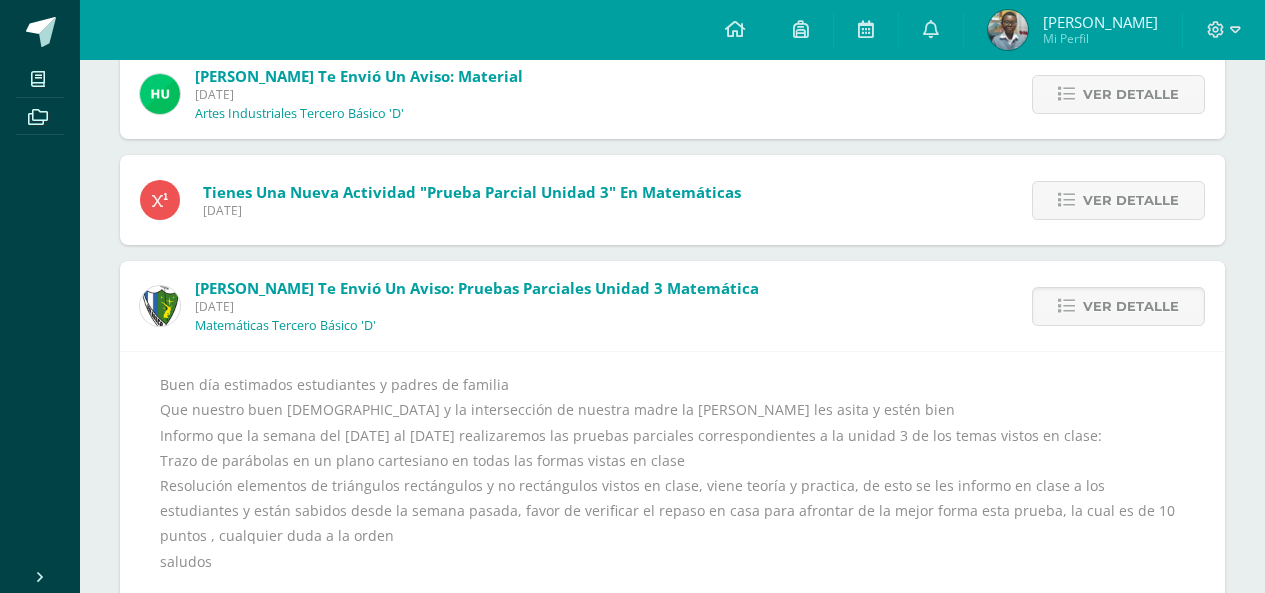 click on "Julio Quixtan te envió un aviso: Pruebas parciales unidad  3 Matemática
Miércoles 09 de Julio de 2025
Matemáticas Tercero Básico 'D' Ver detalle
Buen día estimados estudiantes y padres de familia Que nuestro buen Dios y la intersección de nuestra madre la Virgen María les asita y estén bien Informo que la semana del 11 al 18 de julio 2025  realizaremos las pruebas parciales correspondientes a la unidad 3 de los temas vistos en clase: Trazo de parábolas en un plano cartesiano en todas las formas vistas en clase Resolución elementos de triángulos rectángulos y no rectángulos vistos en clase, viene teoría y practica, de esto se les informo en clase a los estudiantes y están sabidos desde la semana pasada, favor de verificar el repaso en casa para afrontar de la mejor forma esta prueba, la cual es de 10 puntos , cualquier duda a la orden saludos" at bounding box center [672, 440] 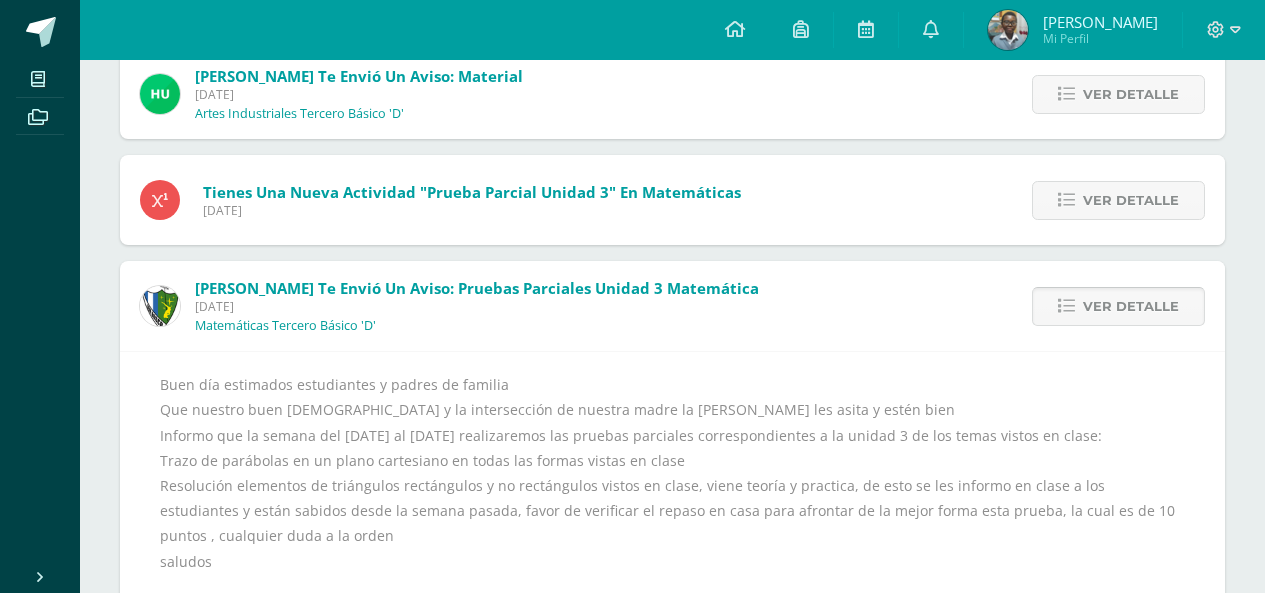 click on "Ver detalle" at bounding box center [1118, 306] 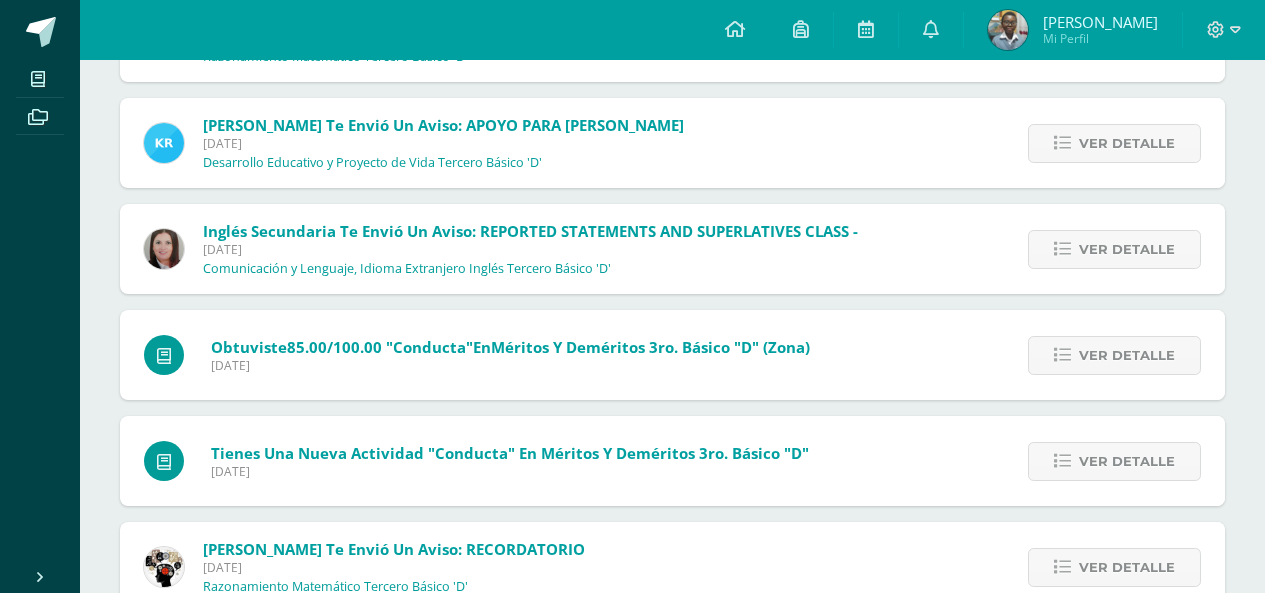 scroll, scrollTop: 3285, scrollLeft: 0, axis: vertical 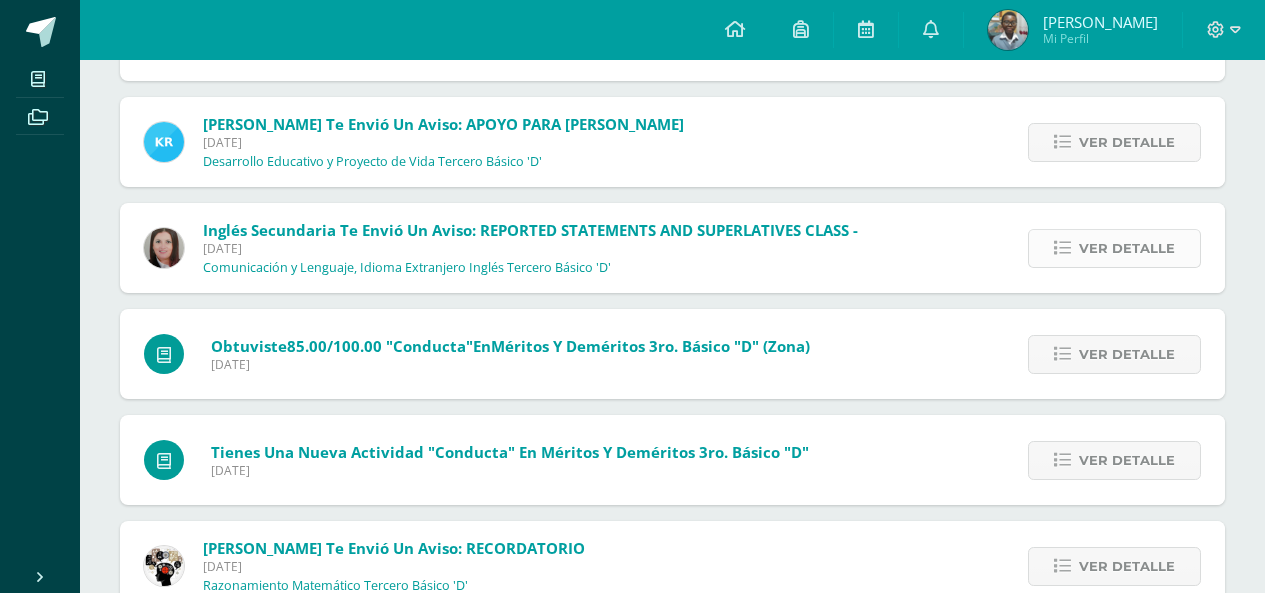 click on "Ver detalle" at bounding box center (1127, 248) 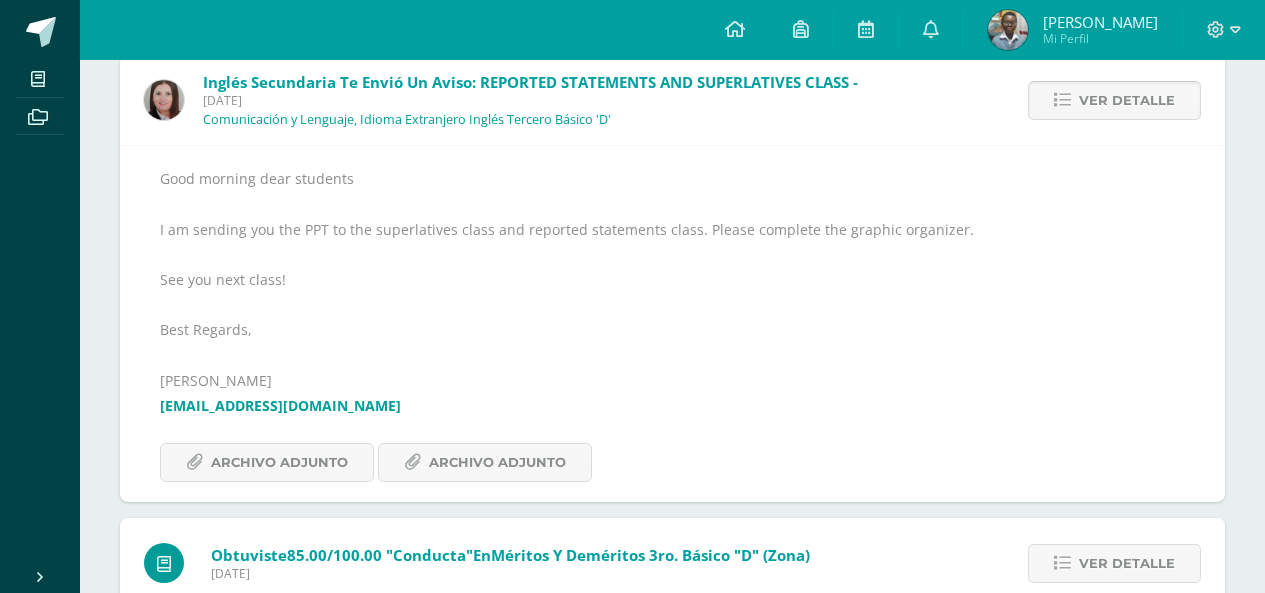 scroll, scrollTop: 3435, scrollLeft: 0, axis: vertical 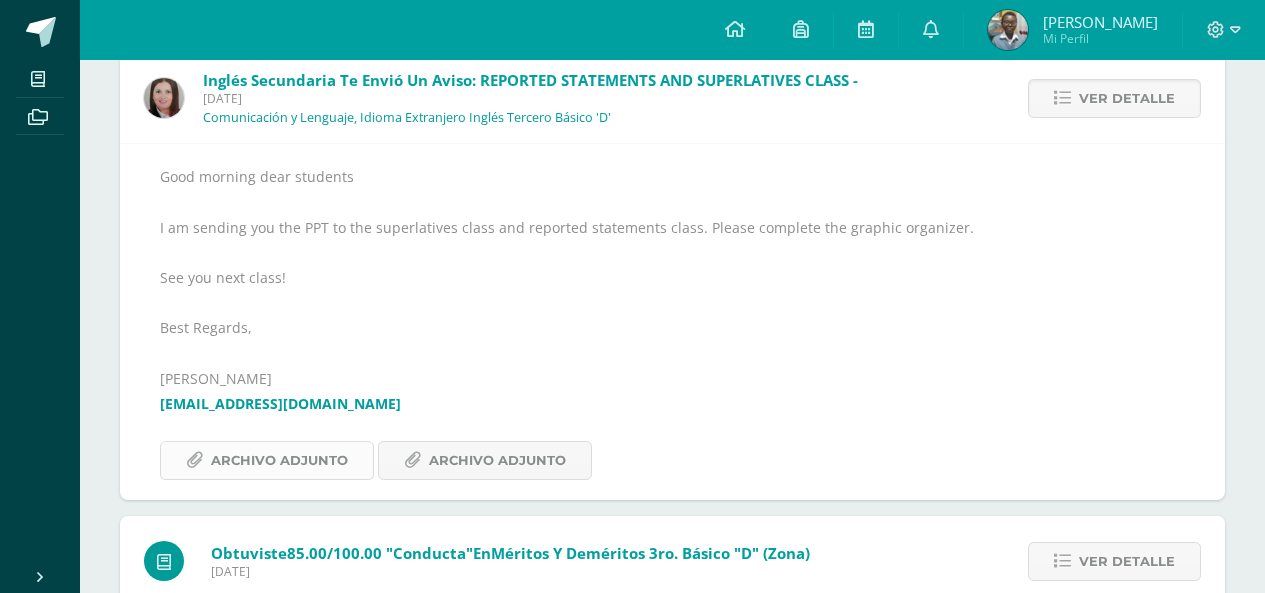 click on "Archivo Adjunto" at bounding box center (279, 460) 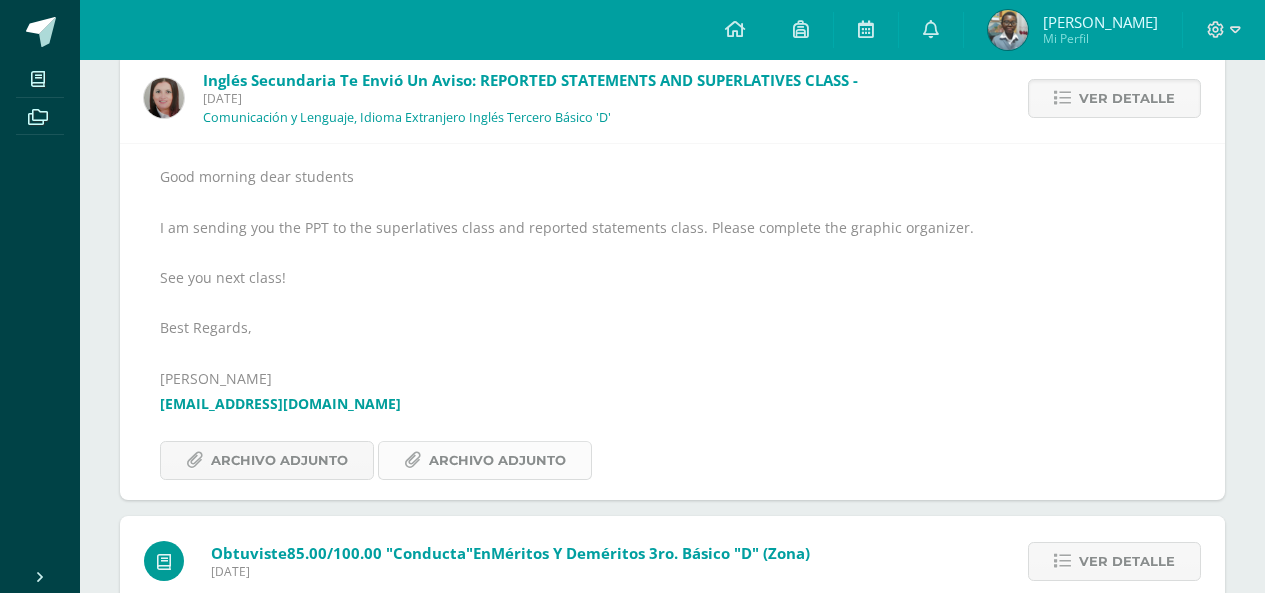 click on "Archivo Adjunto" at bounding box center [497, 460] 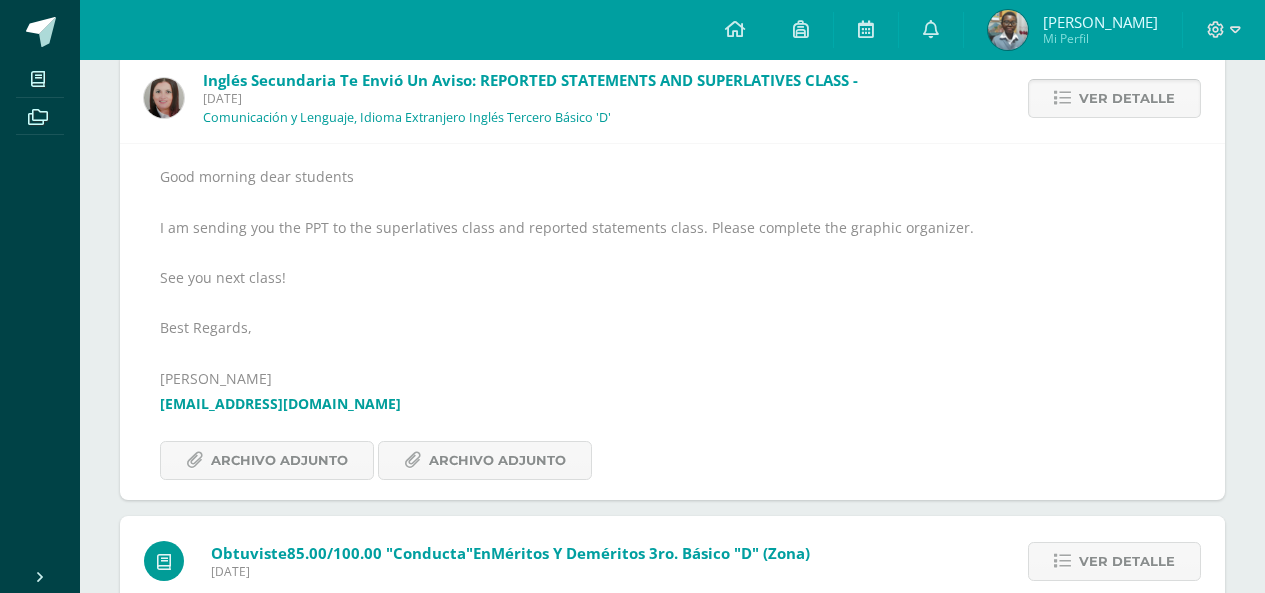 click on "Ver detalle" at bounding box center [1127, 98] 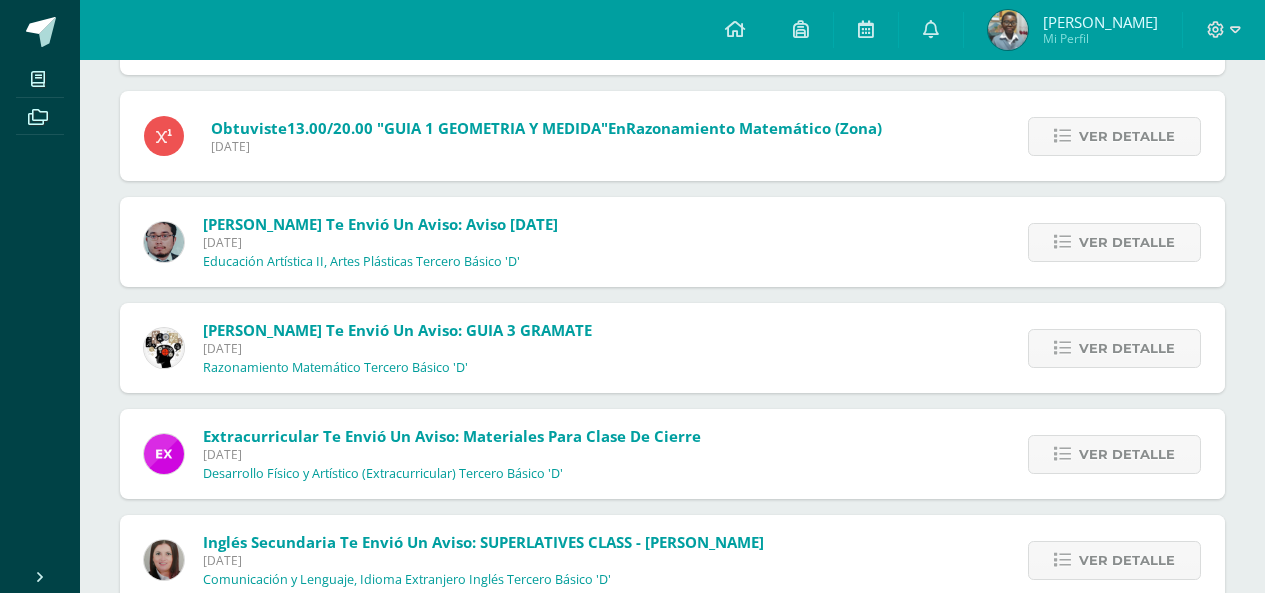 scroll, scrollTop: 4014, scrollLeft: 0, axis: vertical 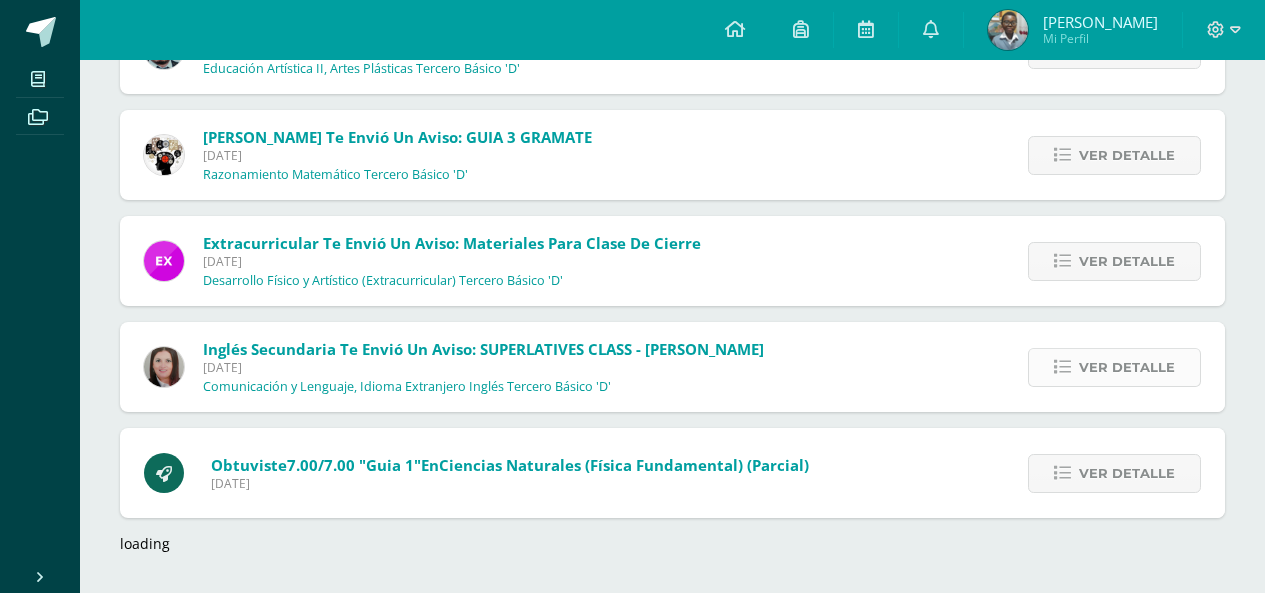 click on "Ver detalle" at bounding box center [1127, 367] 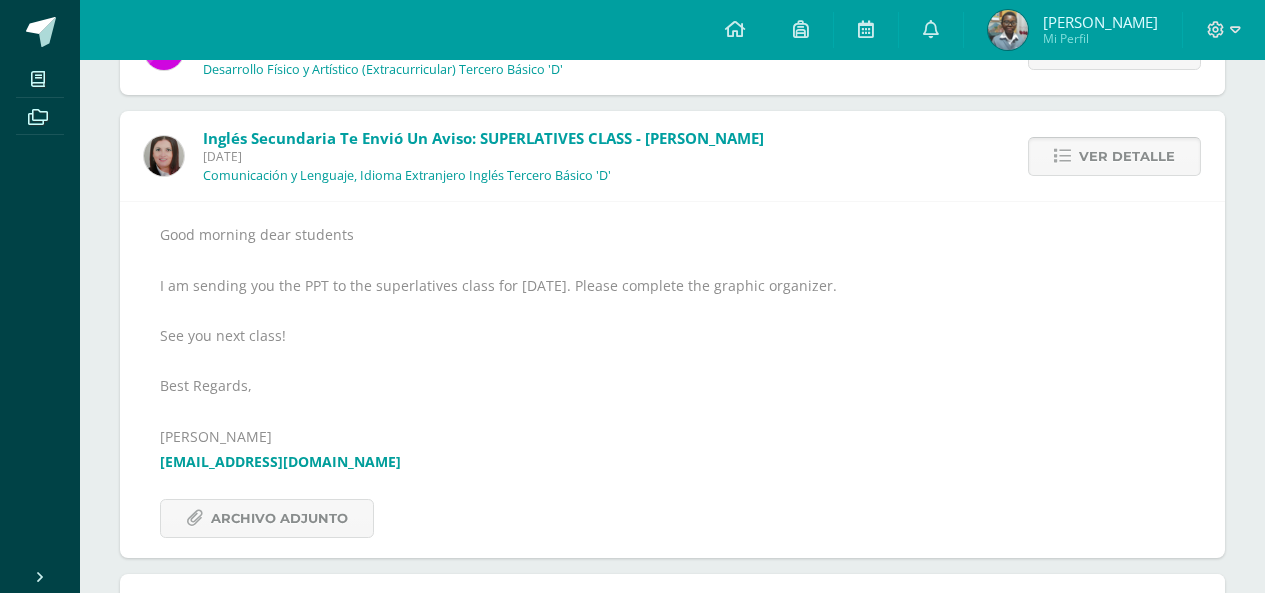 scroll, scrollTop: 4228, scrollLeft: 0, axis: vertical 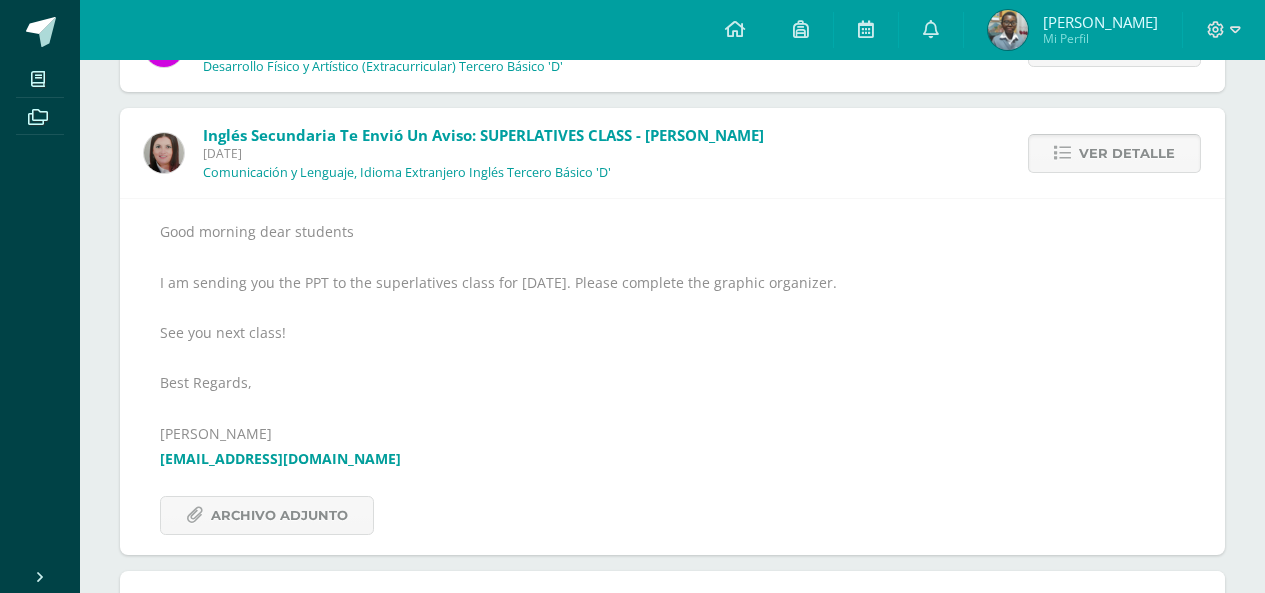 click on "Ver detalle" at bounding box center [1127, 153] 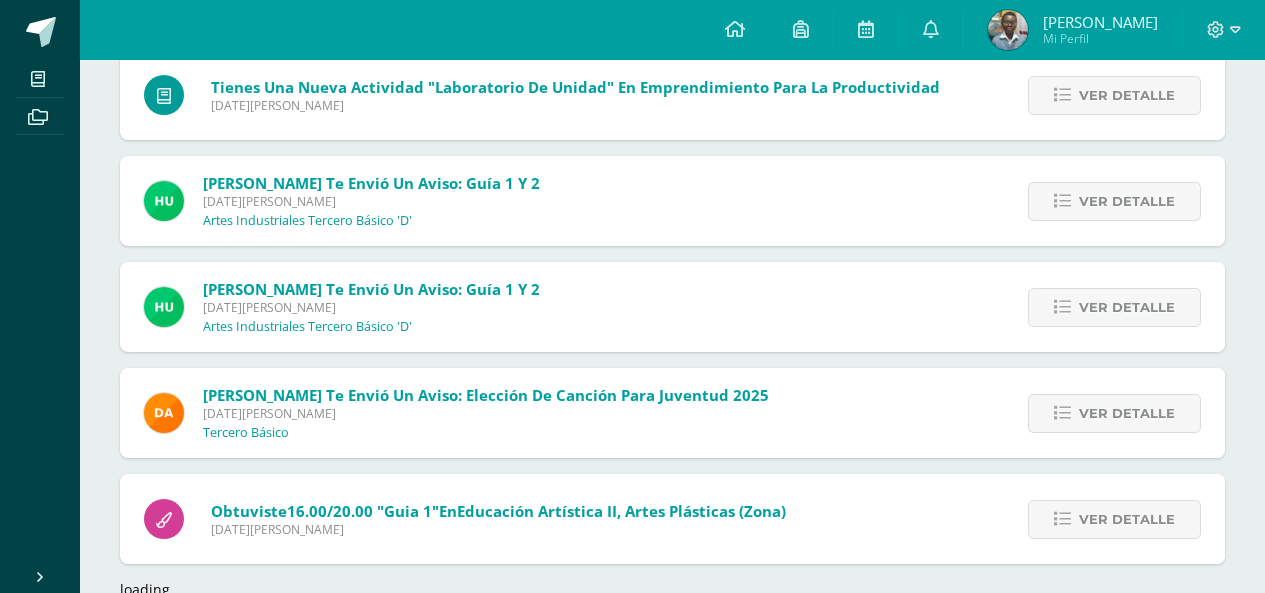 scroll, scrollTop: 5074, scrollLeft: 0, axis: vertical 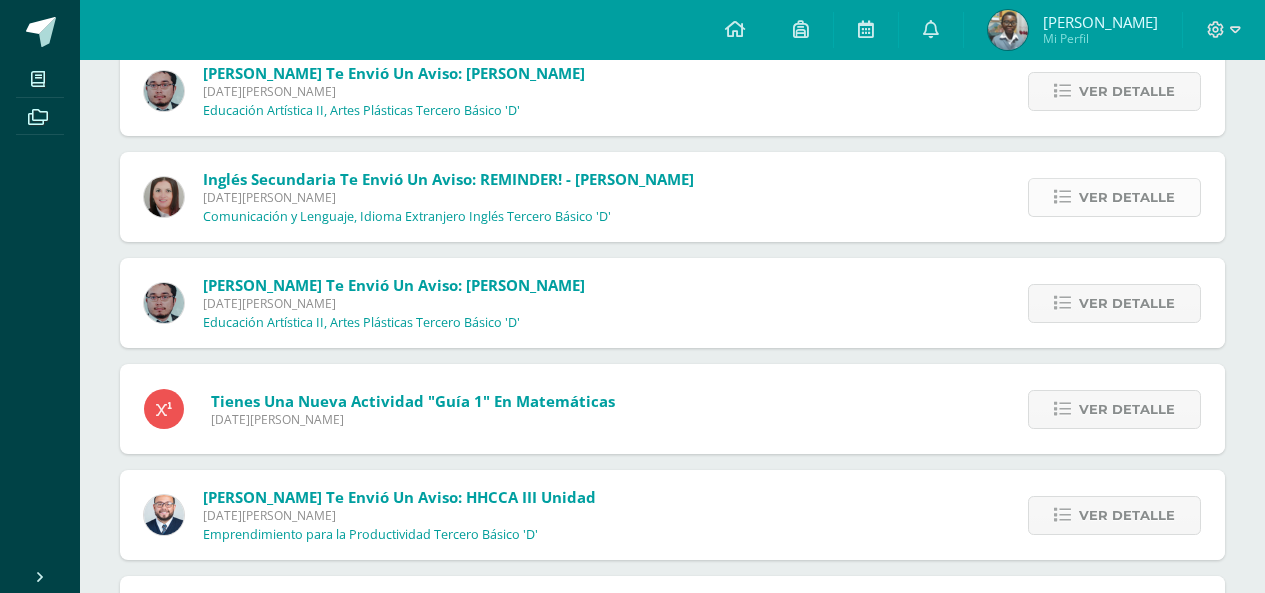 click on "Ver detalle" at bounding box center [1127, 197] 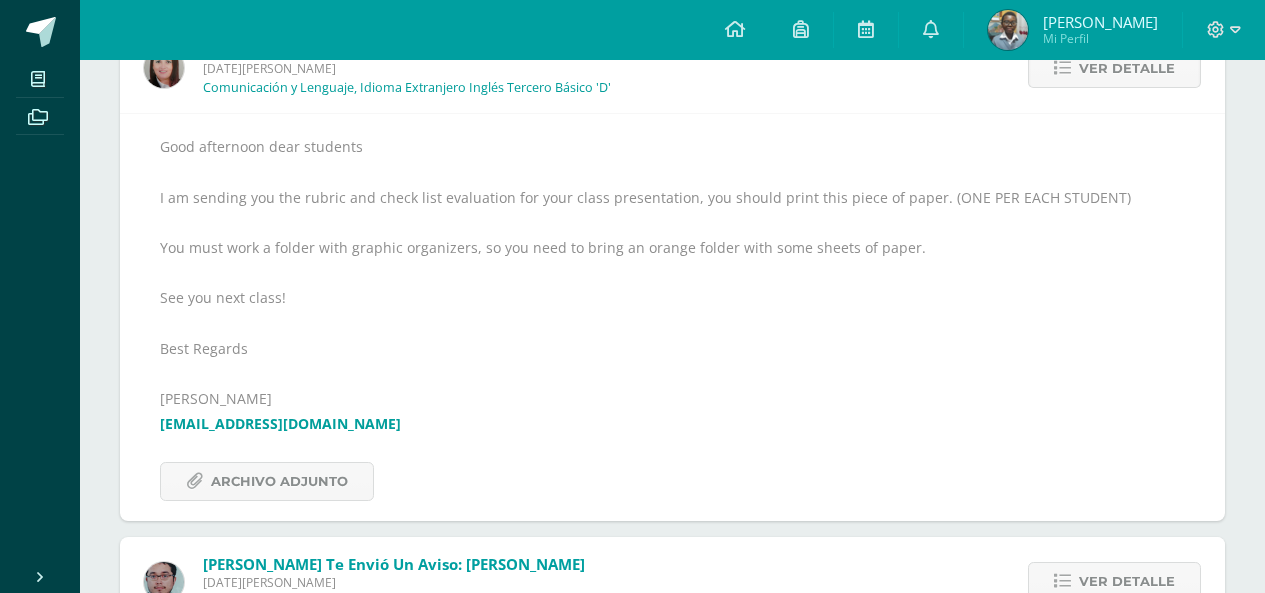 scroll, scrollTop: 6117, scrollLeft: 0, axis: vertical 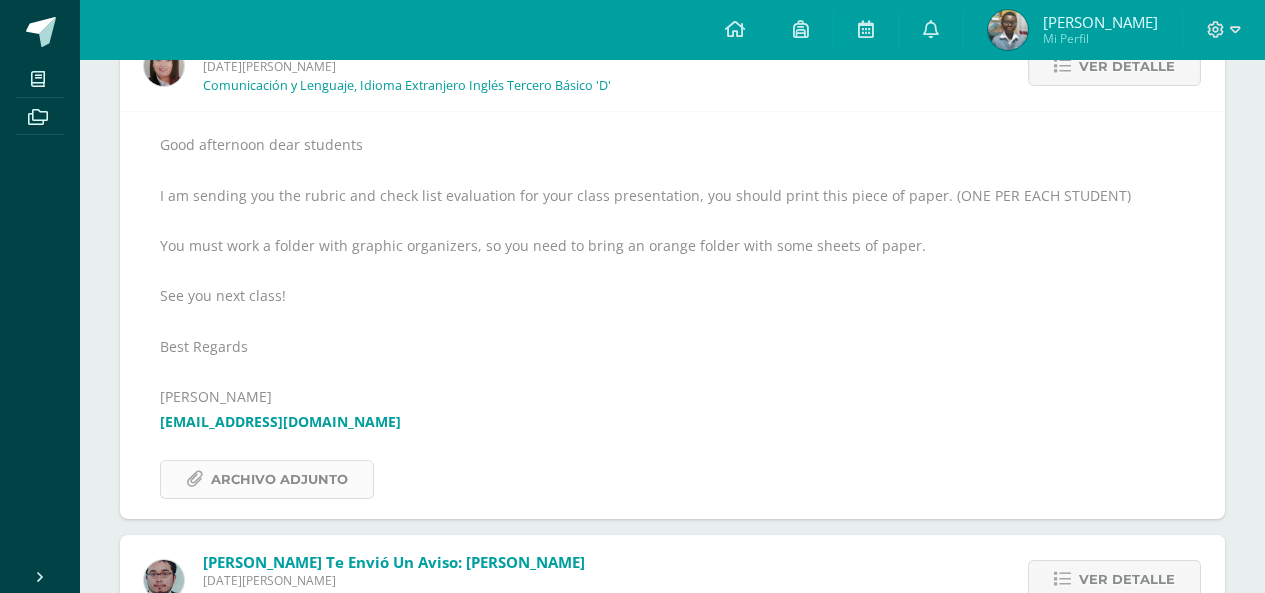 click on "Archivo Adjunto" at bounding box center [279, 479] 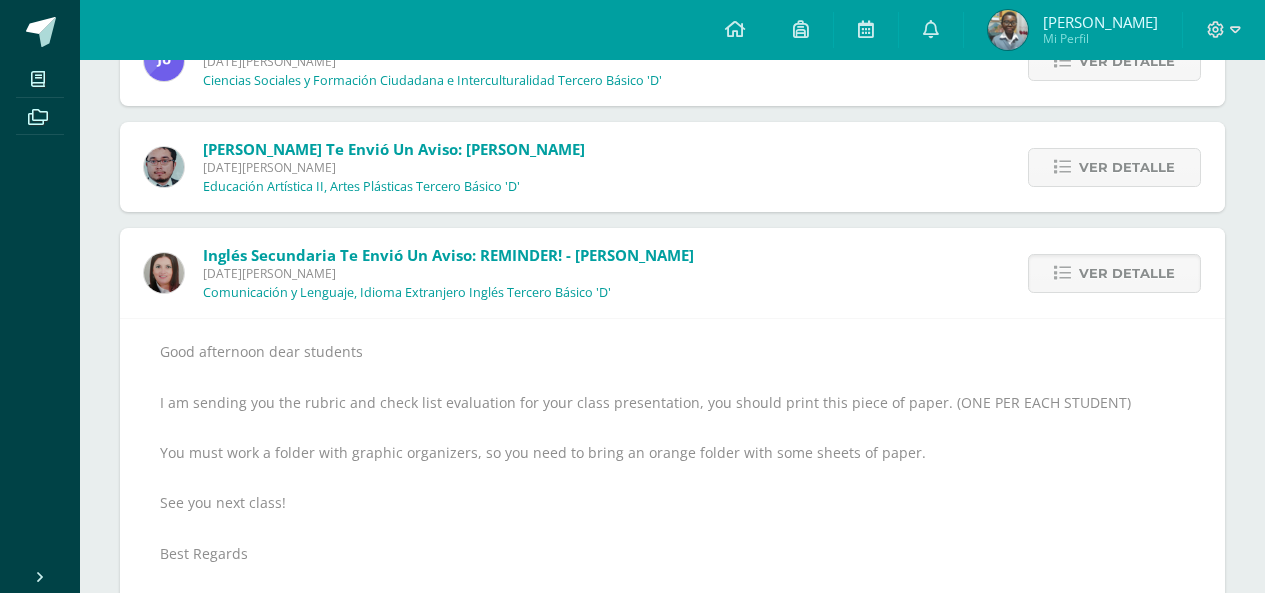 scroll, scrollTop: 5983, scrollLeft: 0, axis: vertical 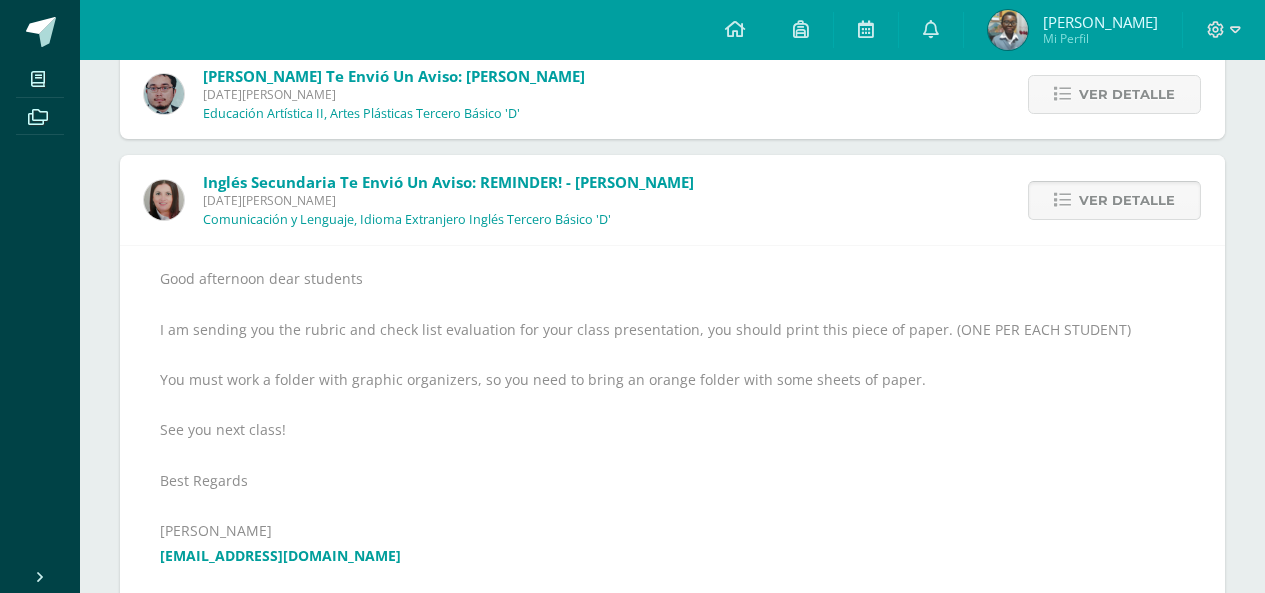 click on "Ver detalle" at bounding box center [1127, 200] 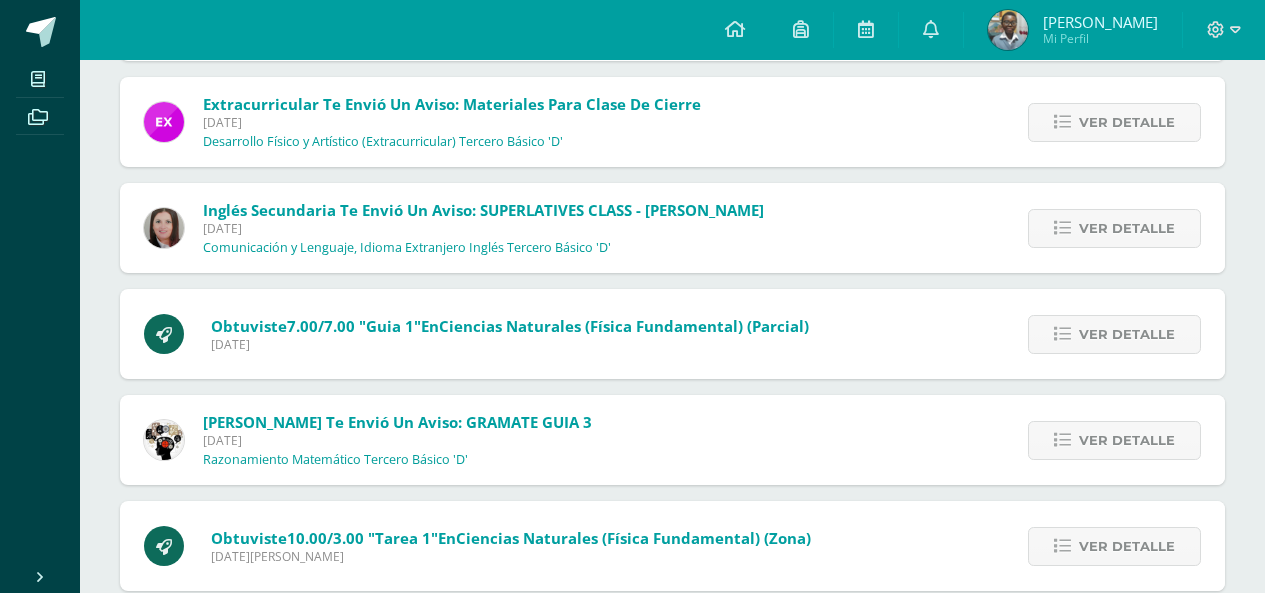 scroll, scrollTop: 3998, scrollLeft: 0, axis: vertical 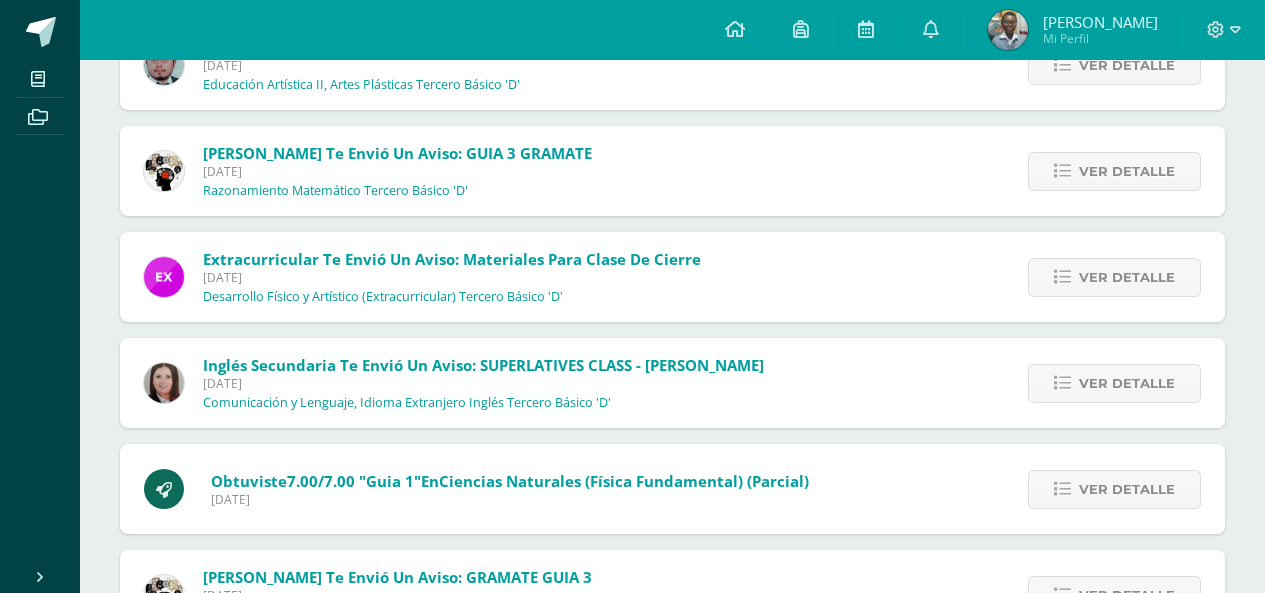click on "Obtuviste
7.00/7.00
"Guia 1"
en
Ciencias Naturales (Física Fundamental) (Parcial)
Martes 01 de Julio de 2025
Ver detalle
Obtuviste
7.00/7.00
"Guia 1"
en
Ciencias Naturales (Física Fundamental)" at bounding box center (672, 489) 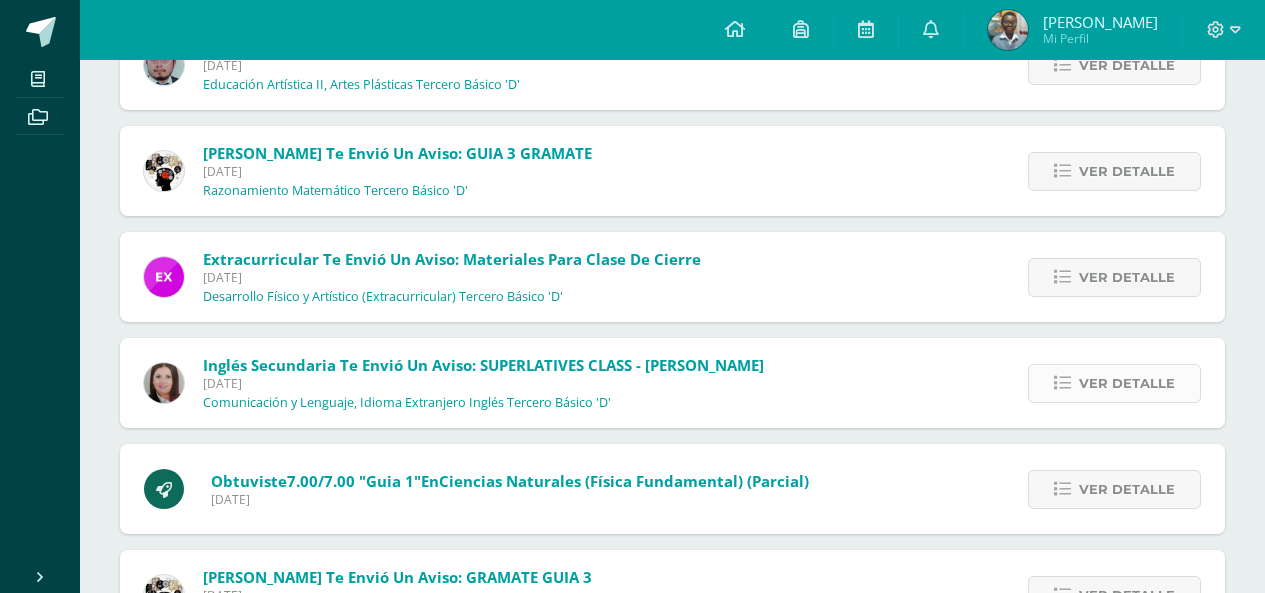 click on "Ver detalle" at bounding box center (1114, 383) 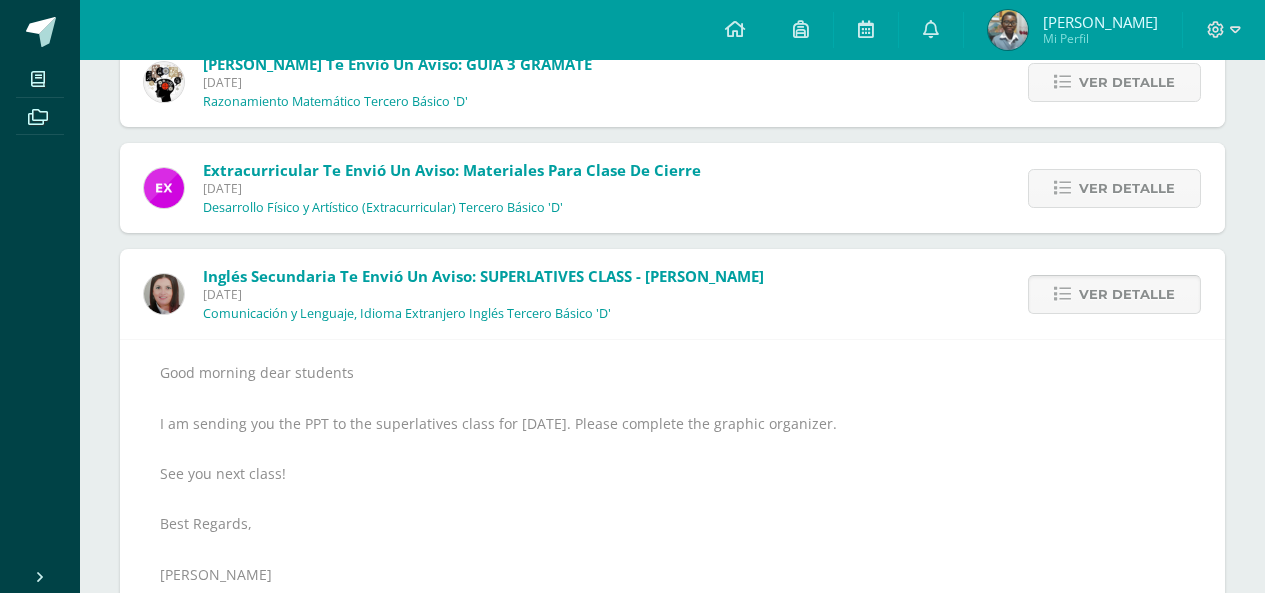 click on "Ver detalle" at bounding box center [1127, 294] 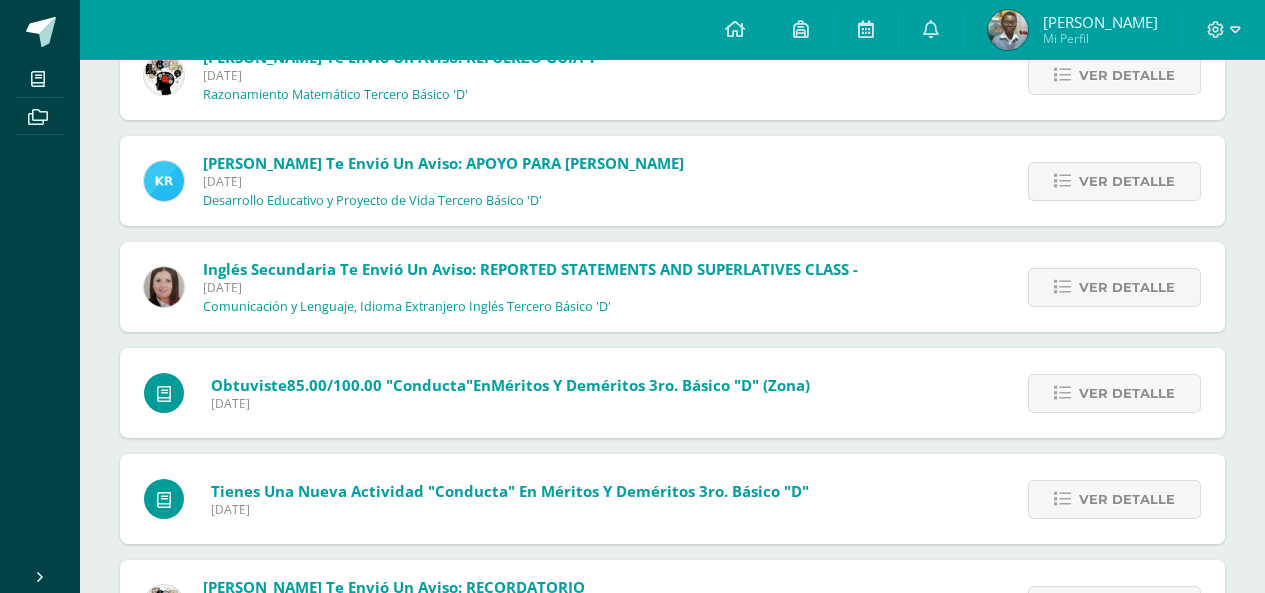 scroll, scrollTop: 3227, scrollLeft: 0, axis: vertical 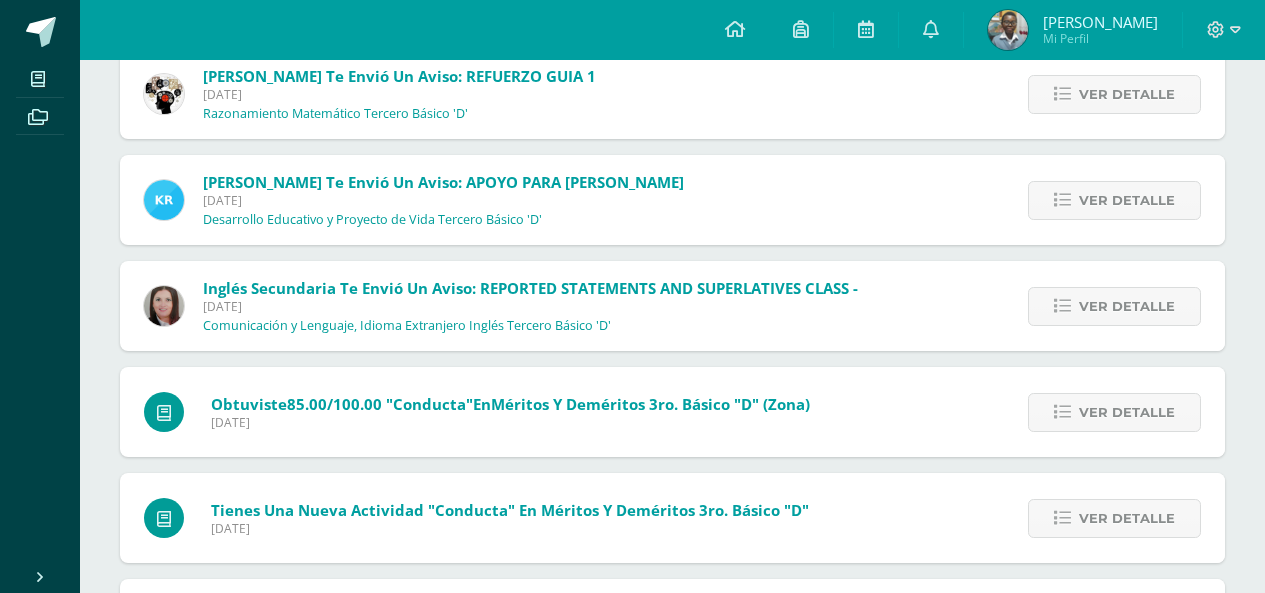 click on "Ver detalle" at bounding box center [1111, 306] 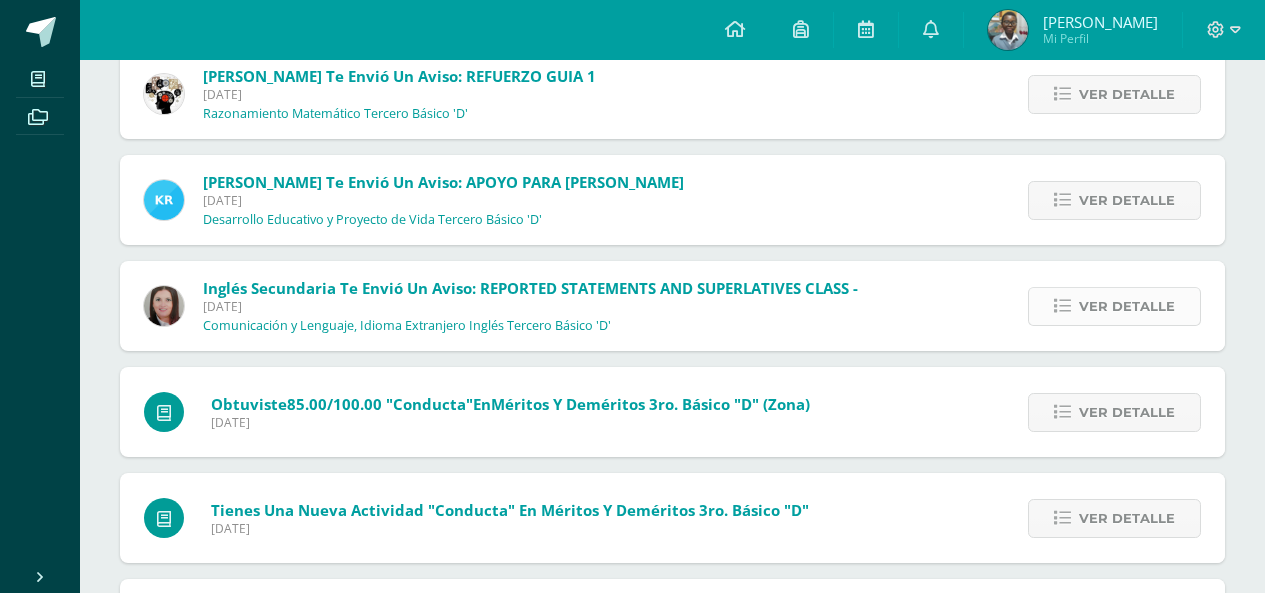 click on "Ver detalle" at bounding box center (1114, 306) 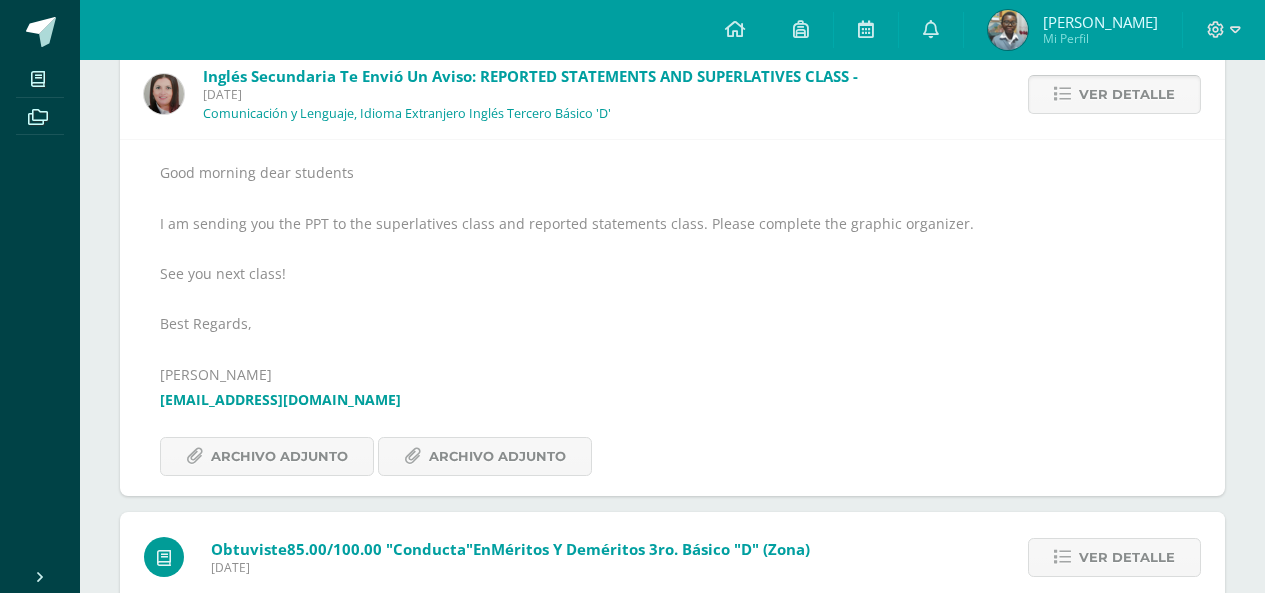 scroll, scrollTop: 3516, scrollLeft: 0, axis: vertical 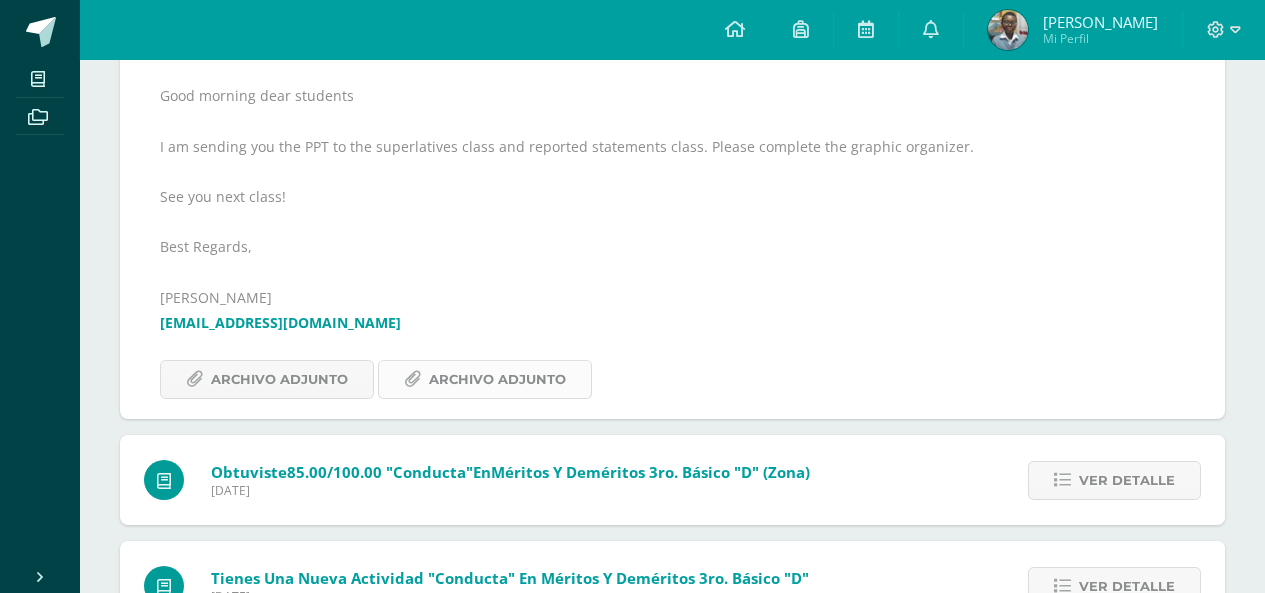 click on "Archivo Adjunto" at bounding box center (497, 379) 